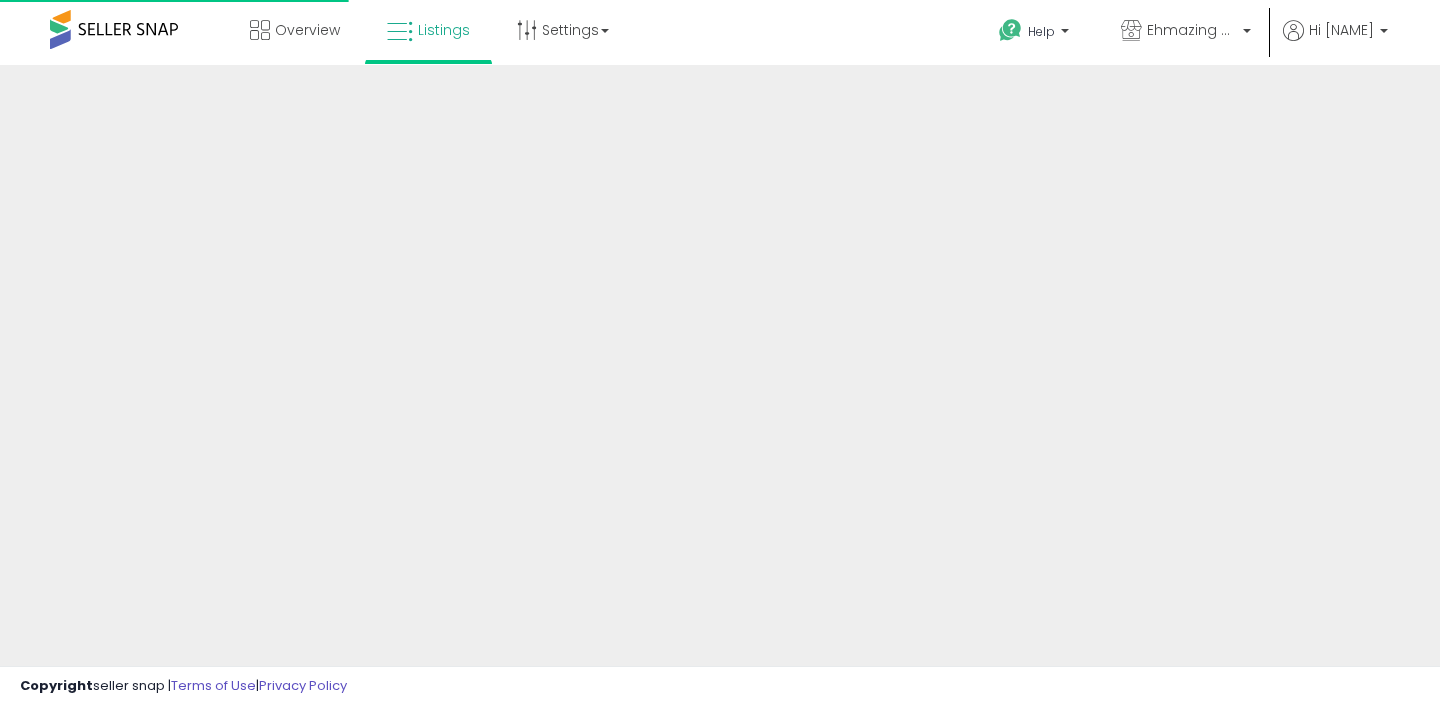 scroll, scrollTop: 0, scrollLeft: 0, axis: both 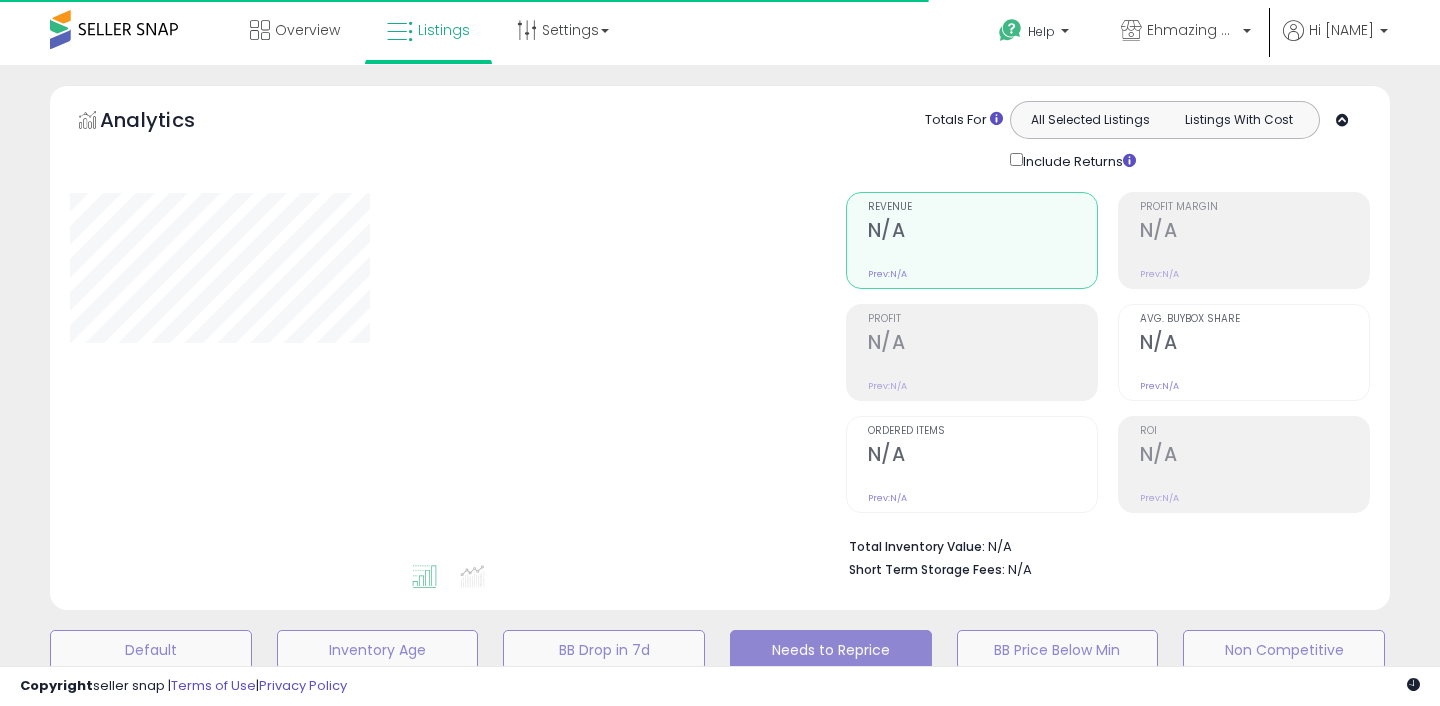 select on "**" 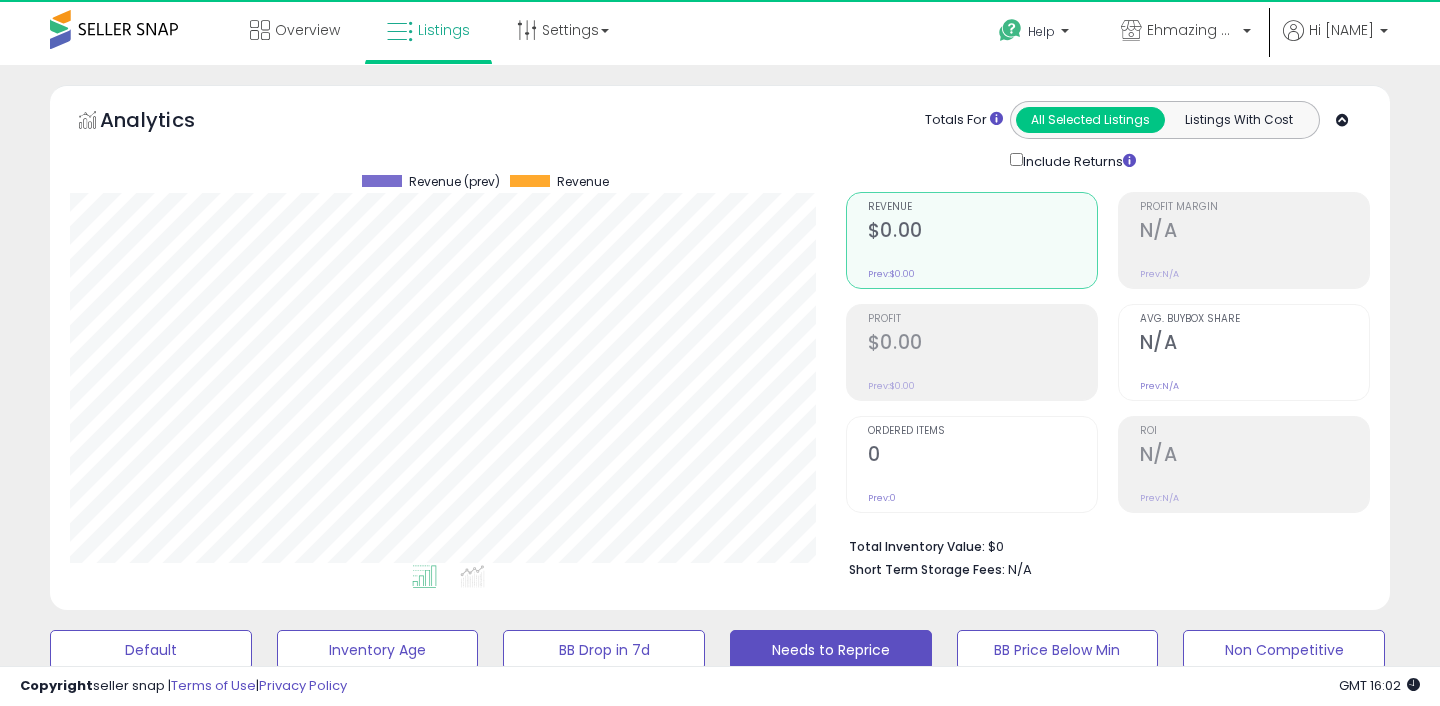 scroll, scrollTop: 999590, scrollLeft: 999224, axis: both 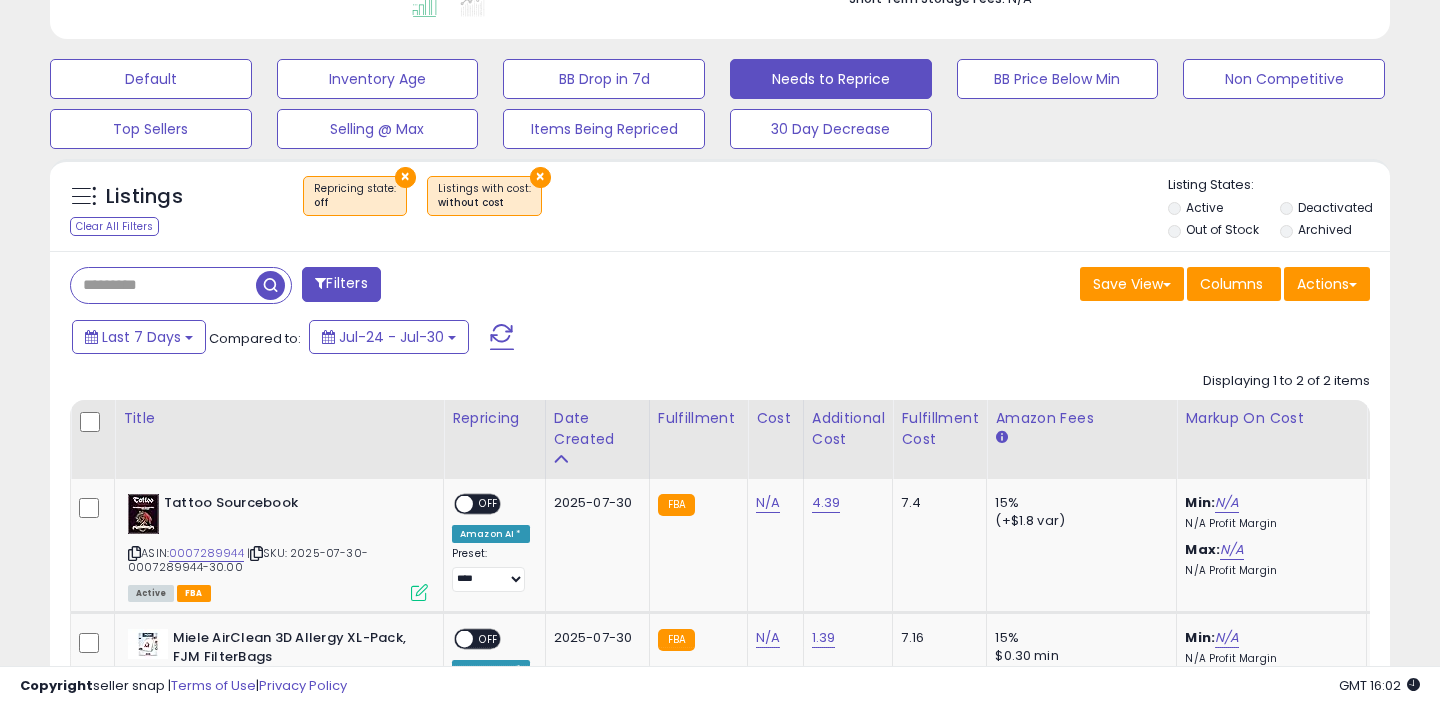click on "×" at bounding box center (540, 177) 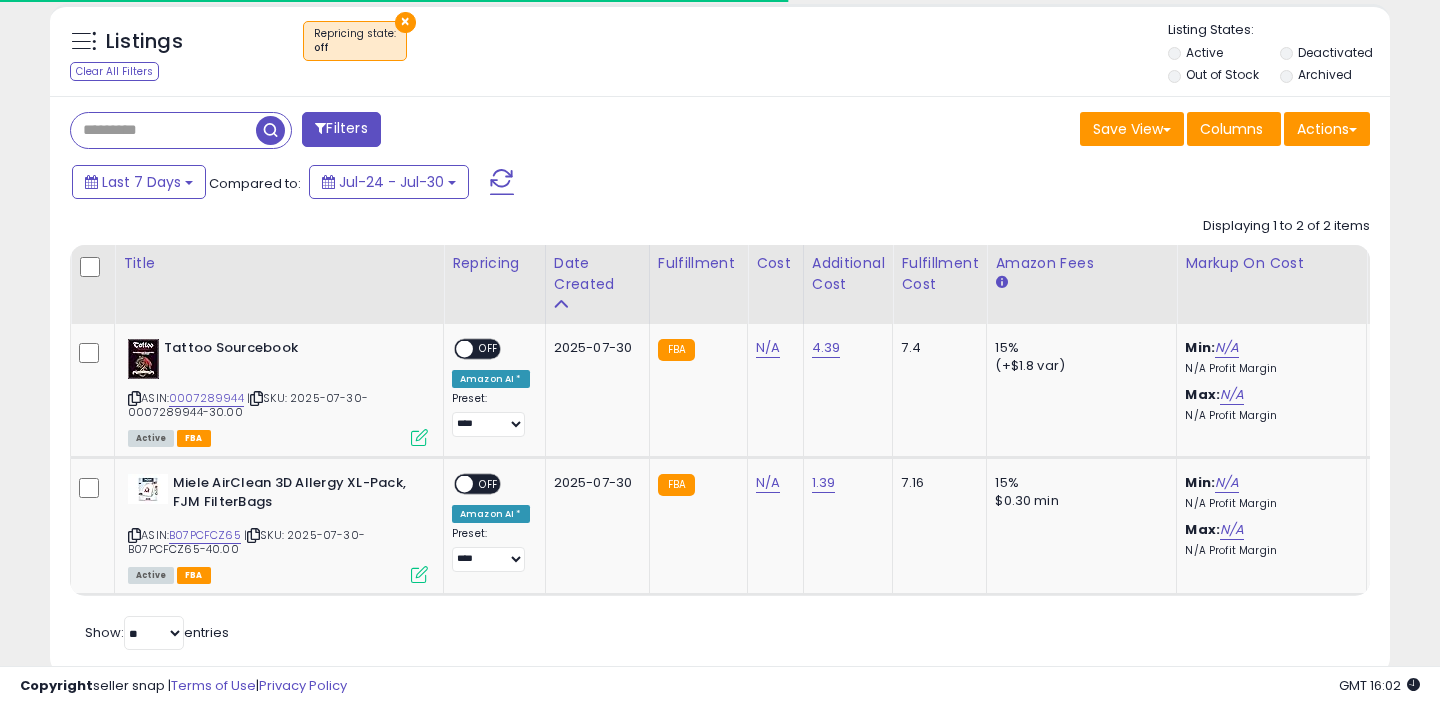 scroll, scrollTop: 770, scrollLeft: 0, axis: vertical 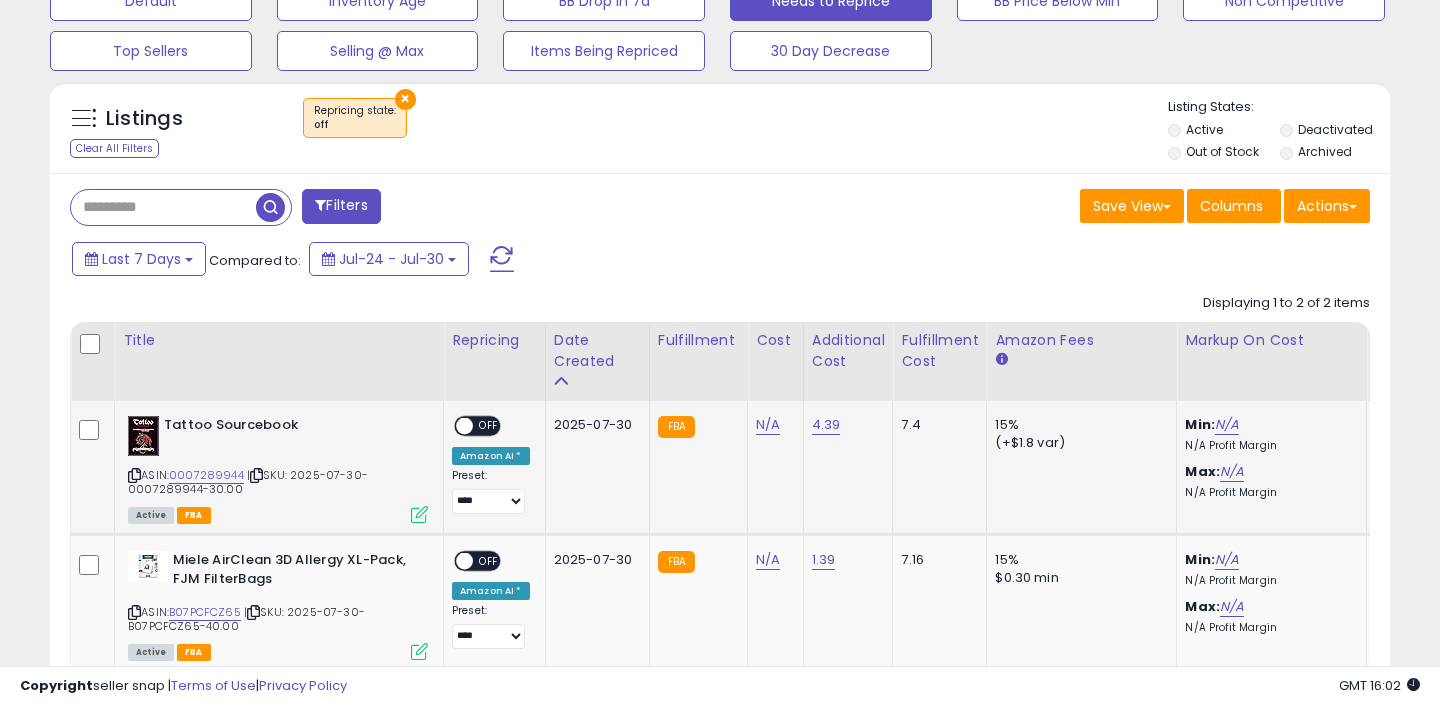 click on "N/A" 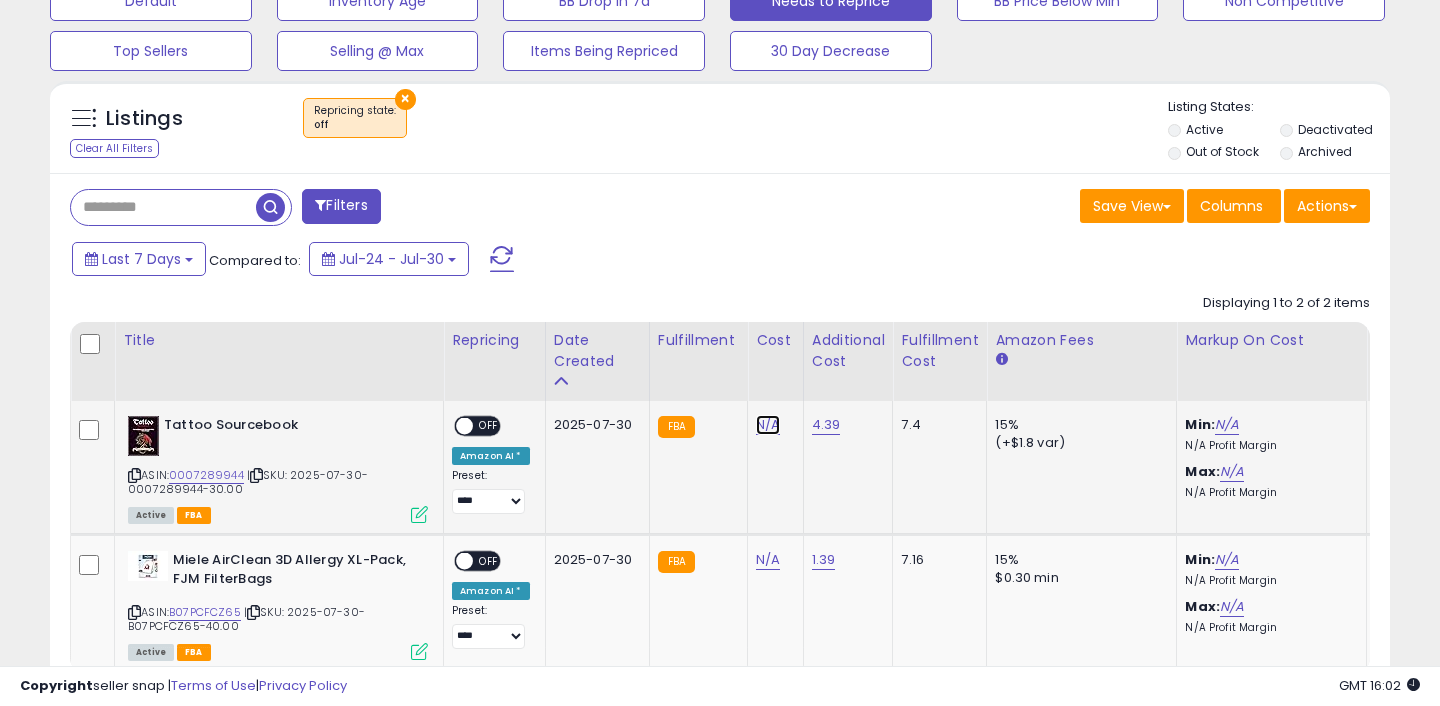 click on "N/A" at bounding box center (768, 425) 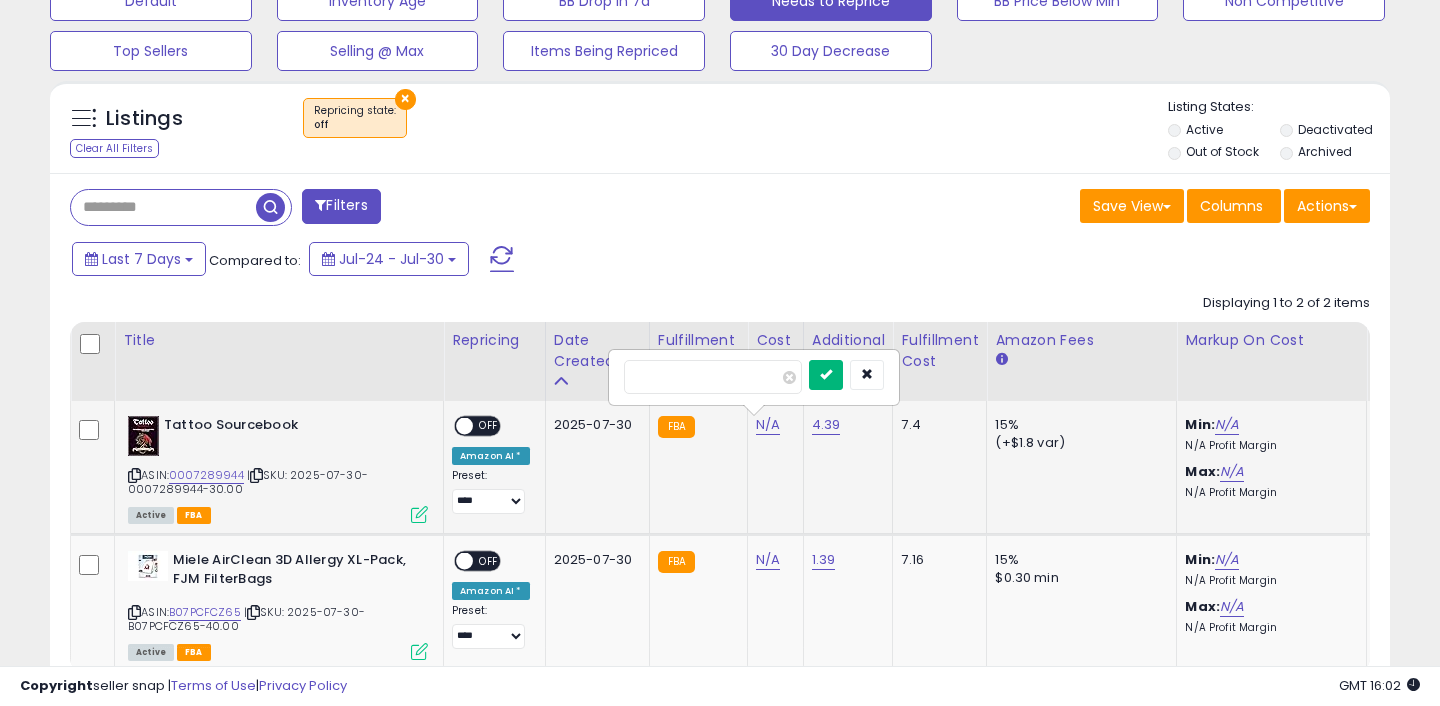 type on "**" 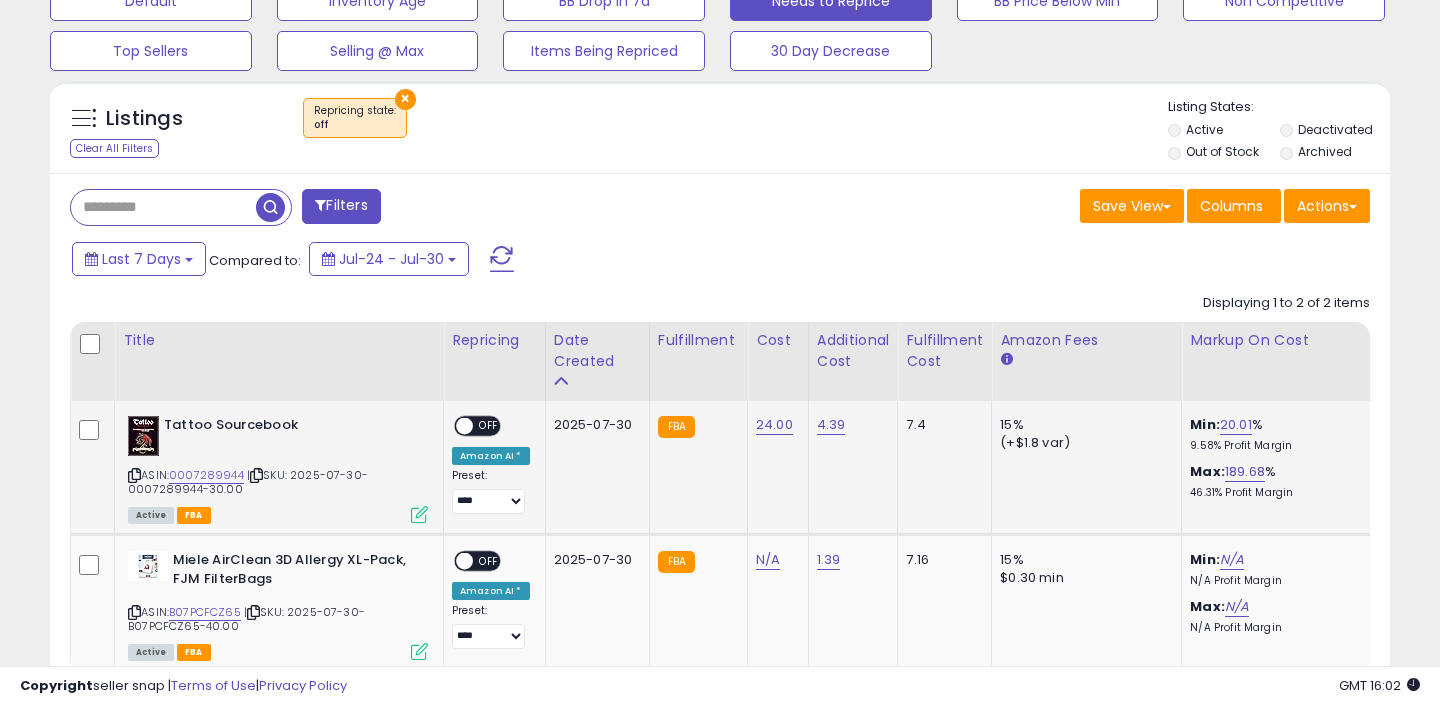 click at bounding box center (464, 426) 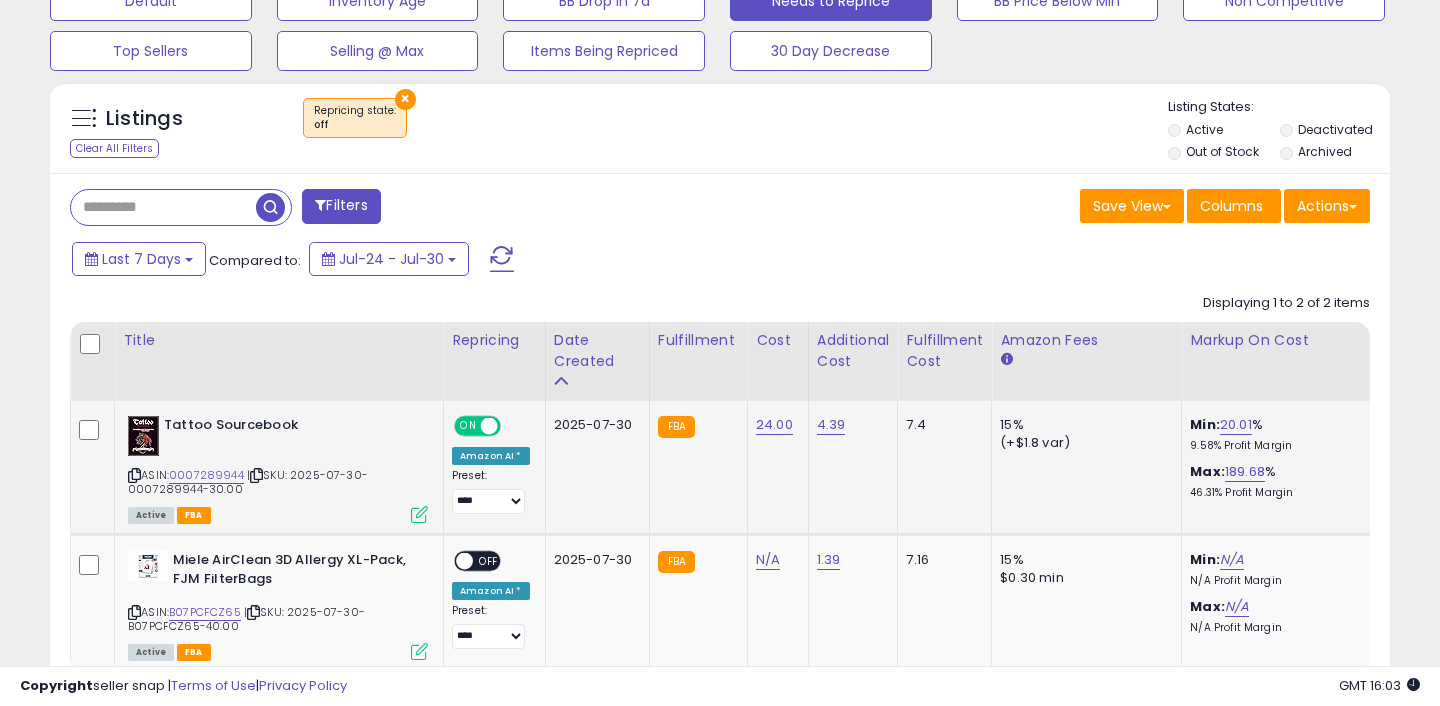 scroll, scrollTop: 757, scrollLeft: 0, axis: vertical 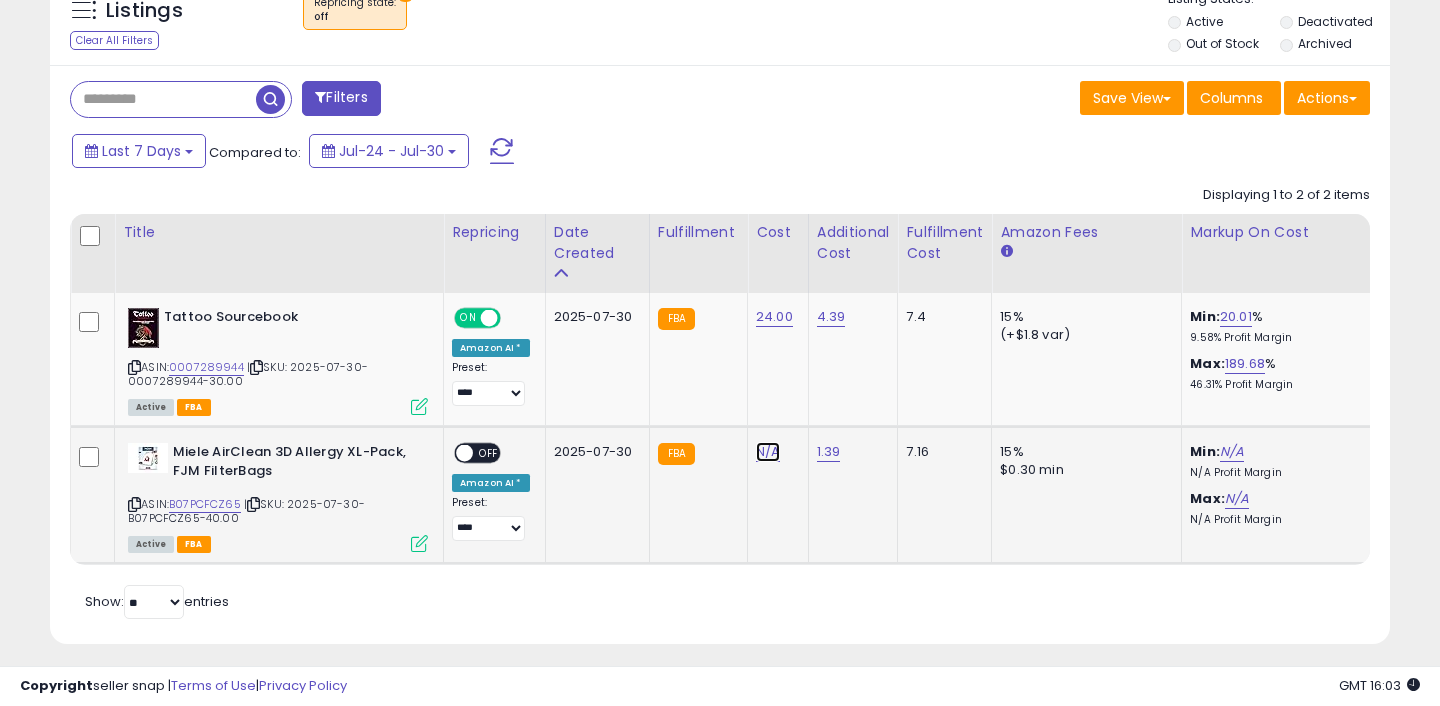 click on "N/A" at bounding box center [768, 452] 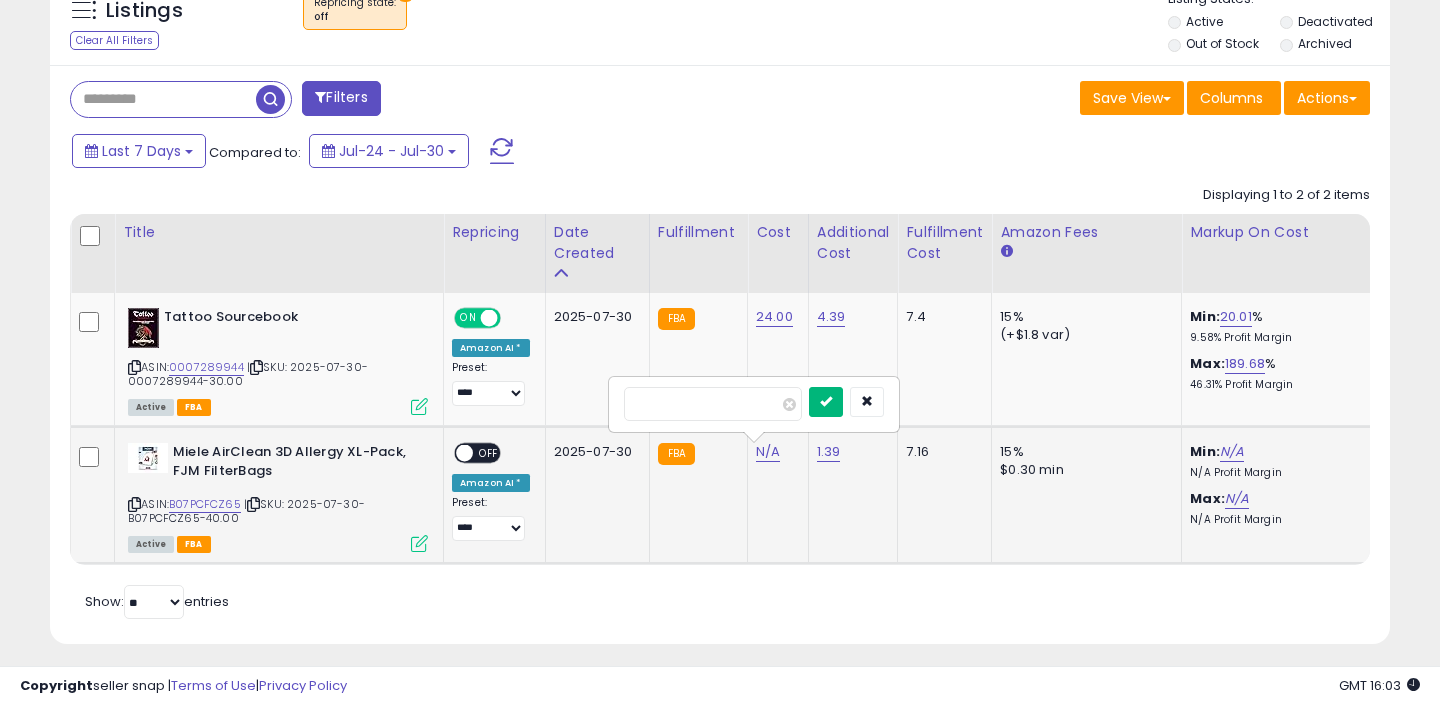 type on "**" 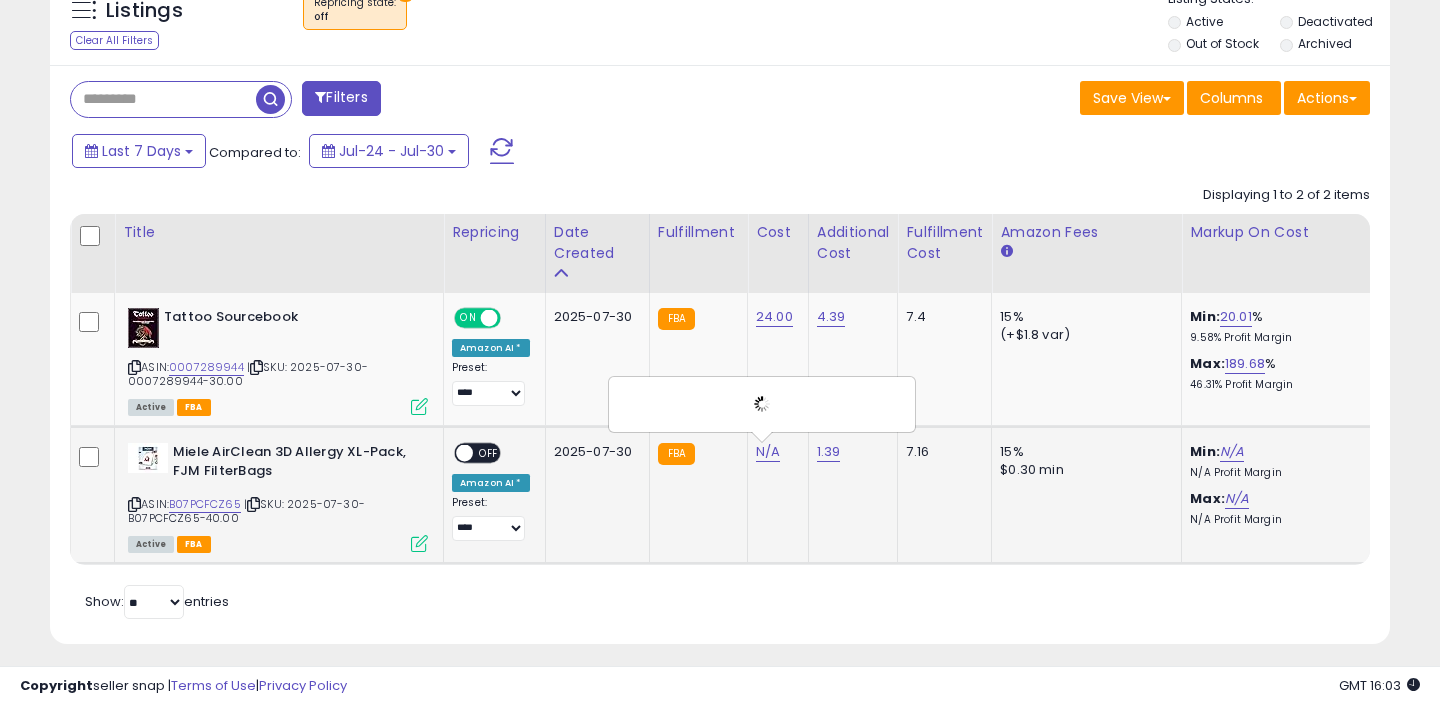 scroll, scrollTop: 0, scrollLeft: 100, axis: horizontal 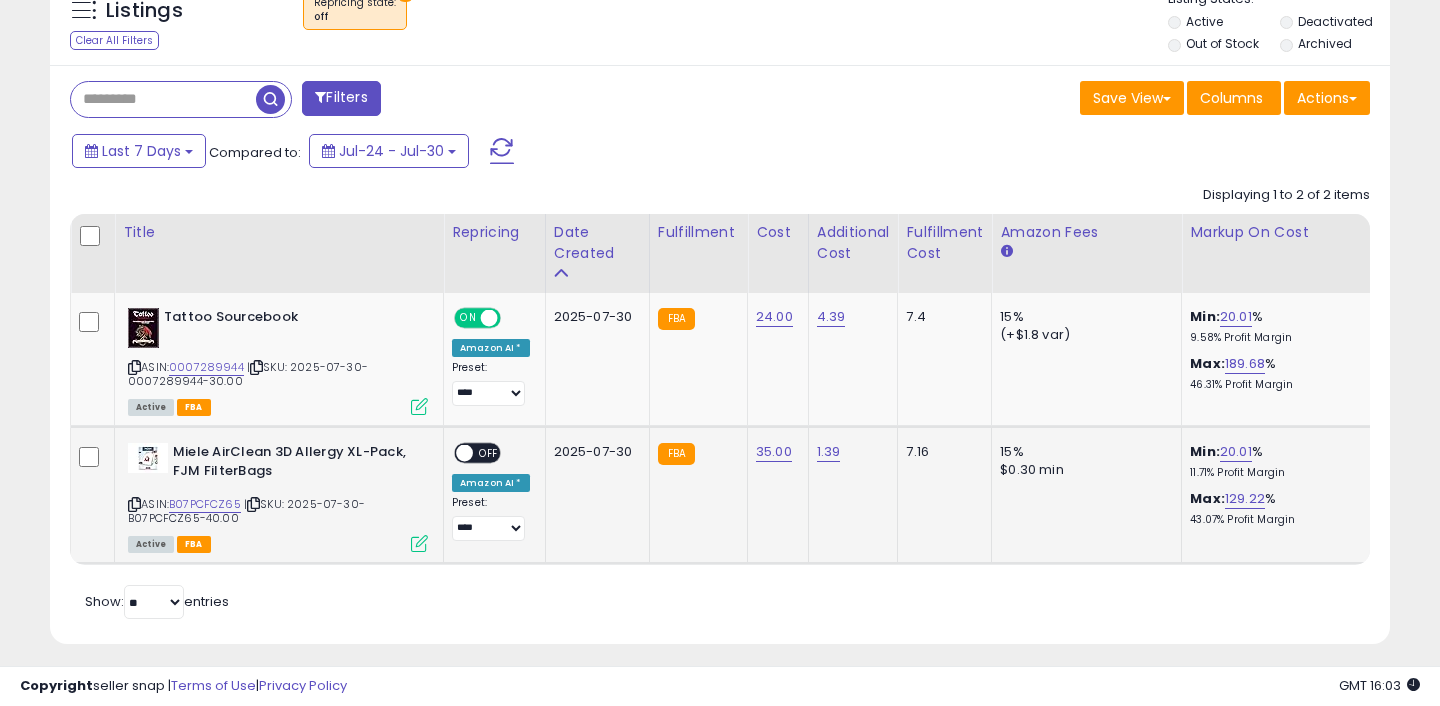 click on "ON   OFF" at bounding box center [477, 452] 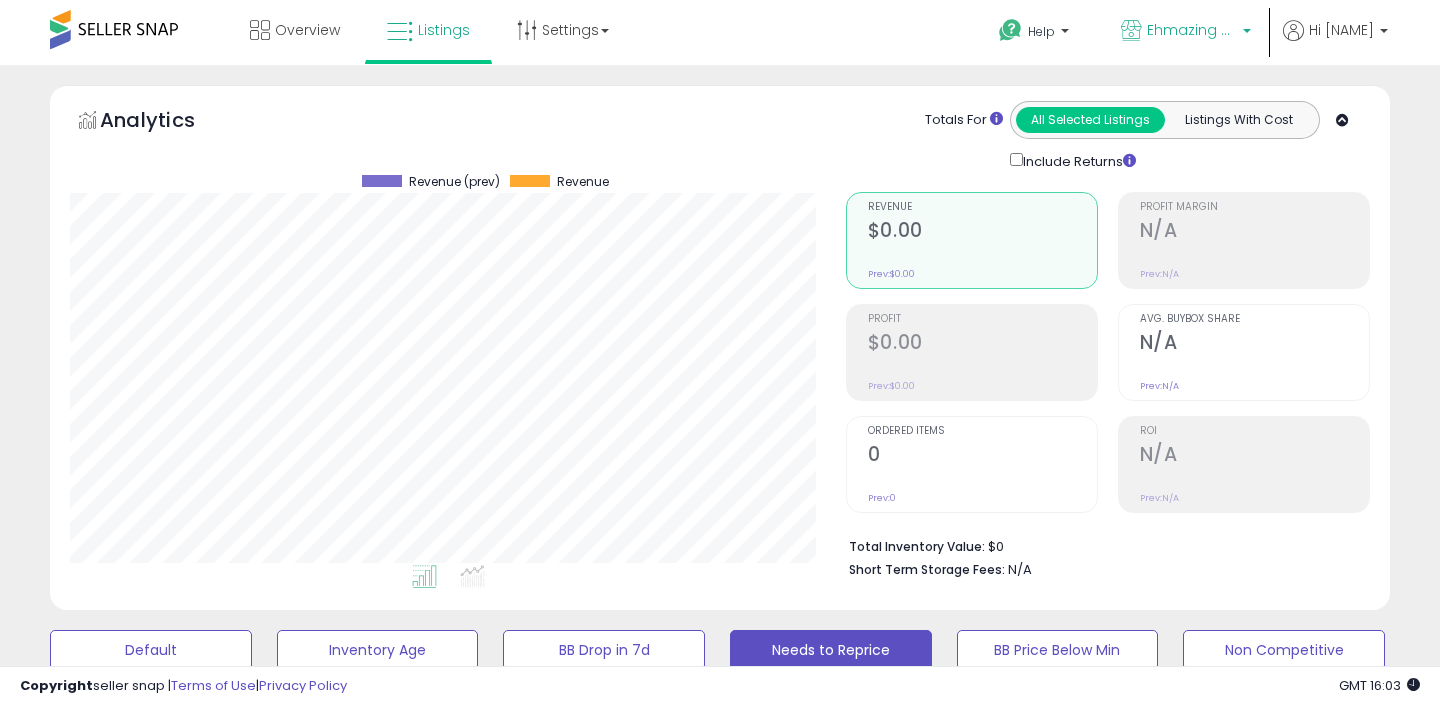 click on "Ehmazing Deals" at bounding box center (1186, 32) 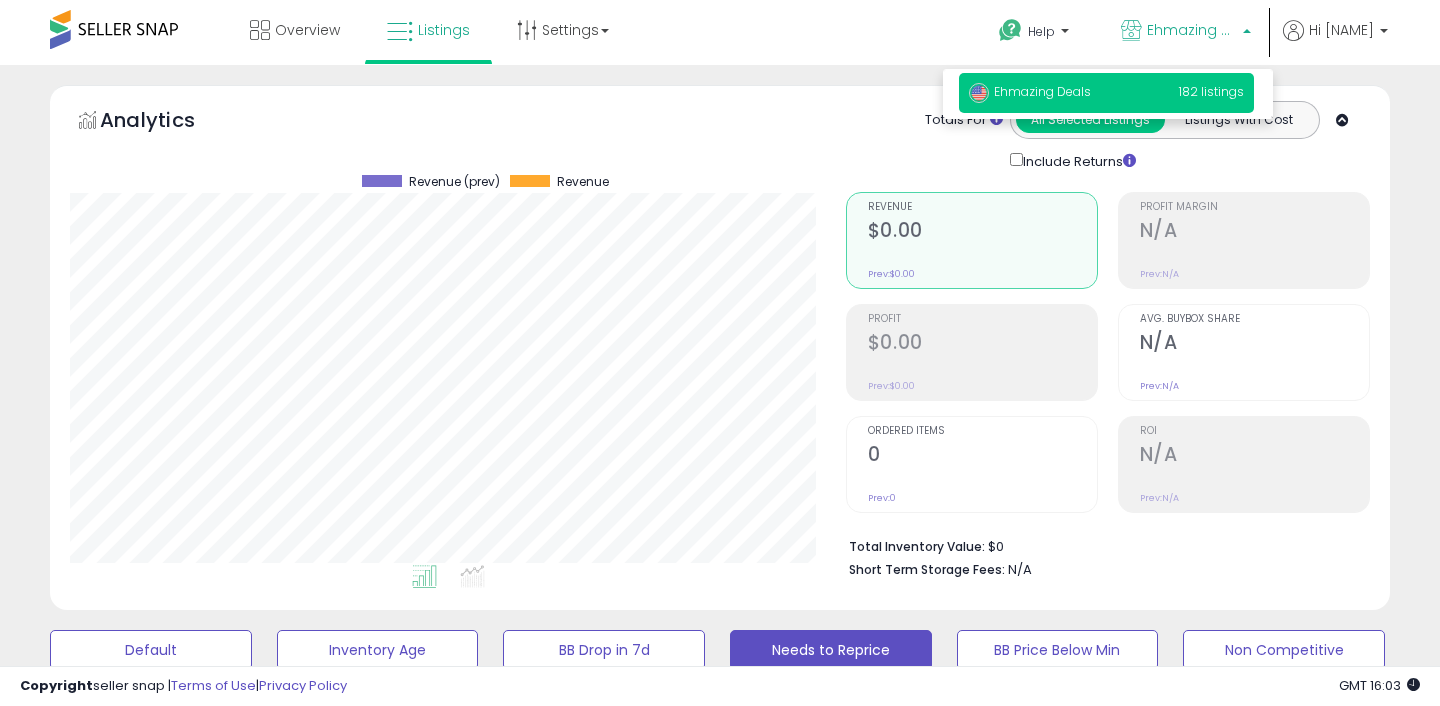 click on "Analytics
Totals For
All Selected Listings
Listings With Cost
Include Returns" at bounding box center [720, 136] 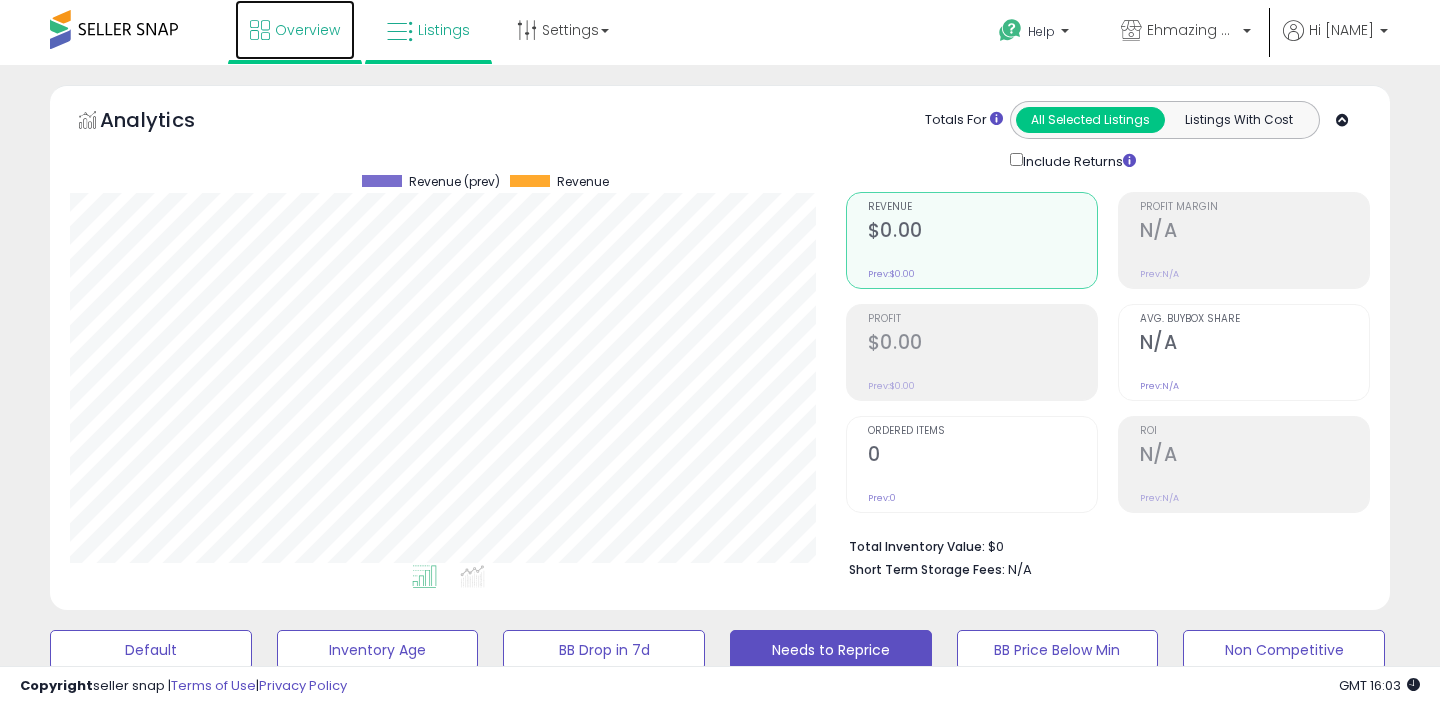 click on "Overview" at bounding box center (307, 30) 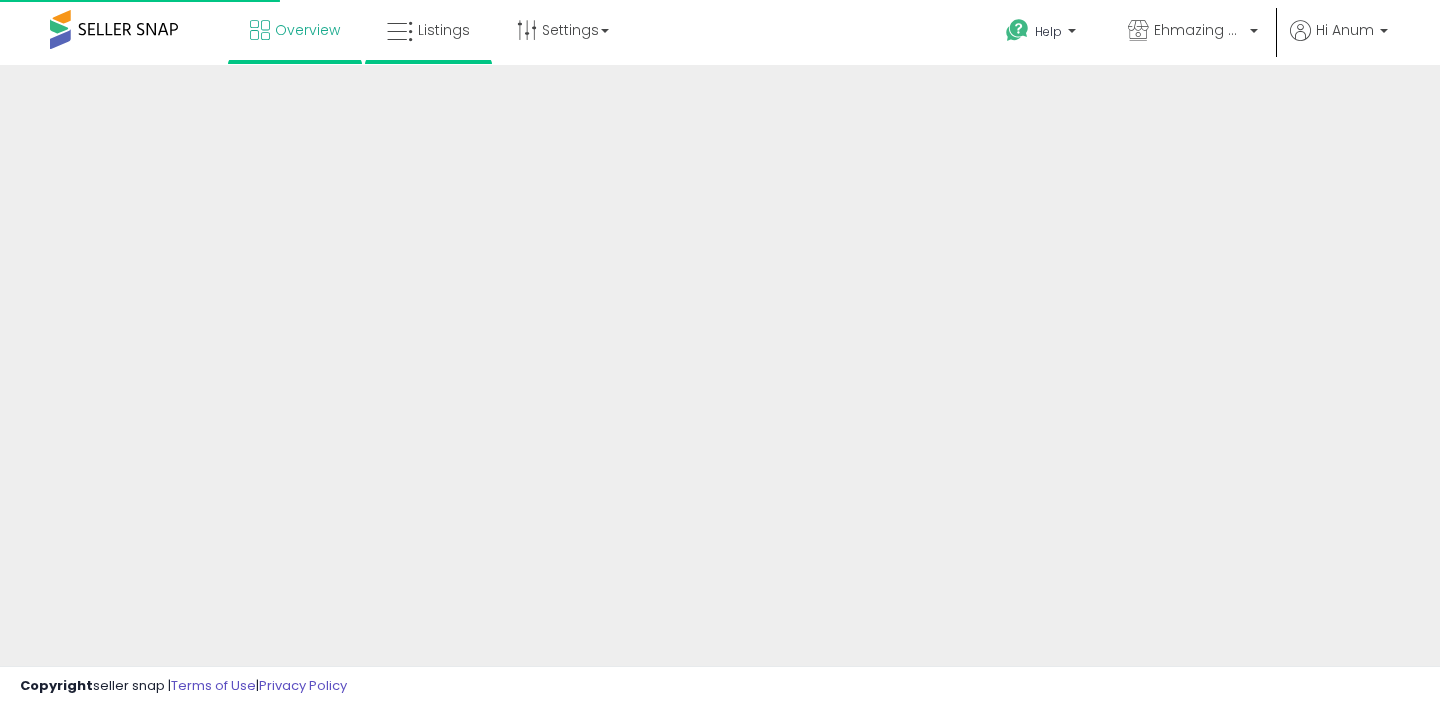 scroll, scrollTop: 0, scrollLeft: 0, axis: both 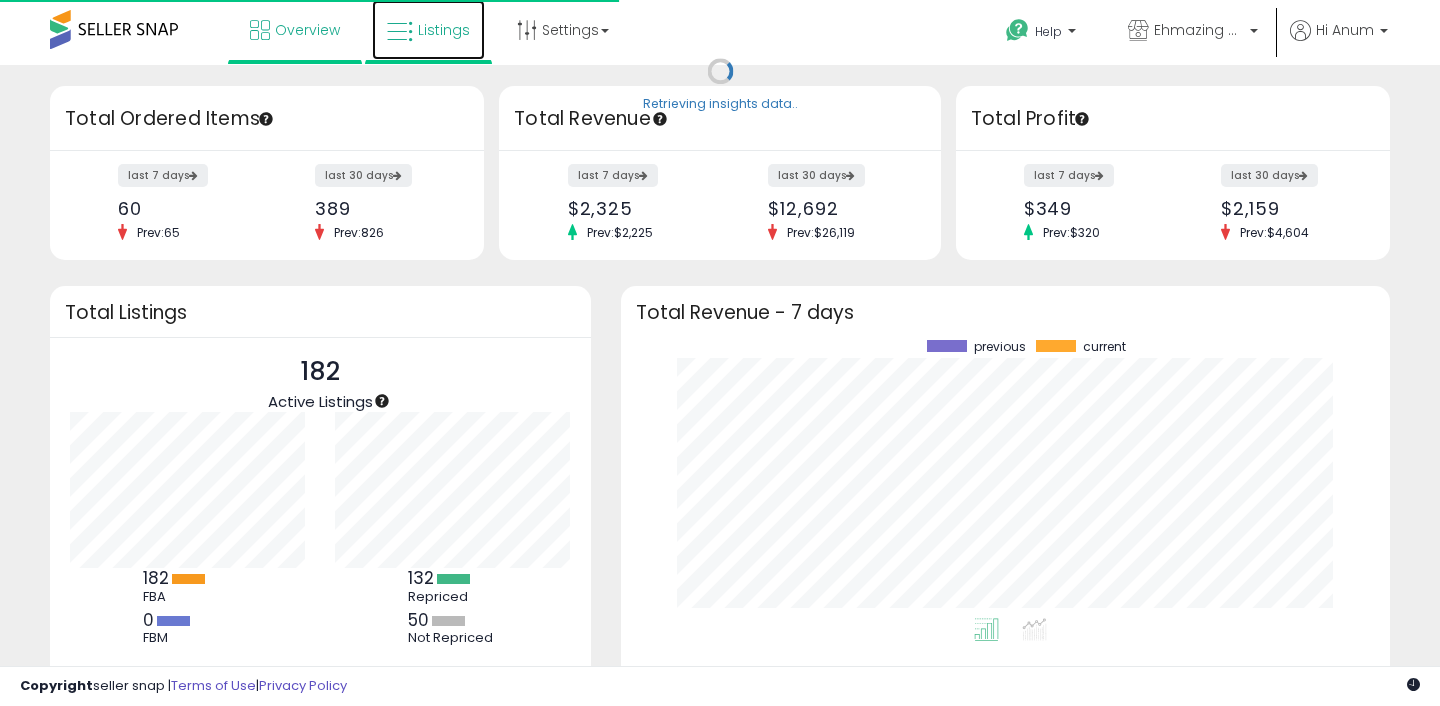 click on "Listings" at bounding box center (444, 30) 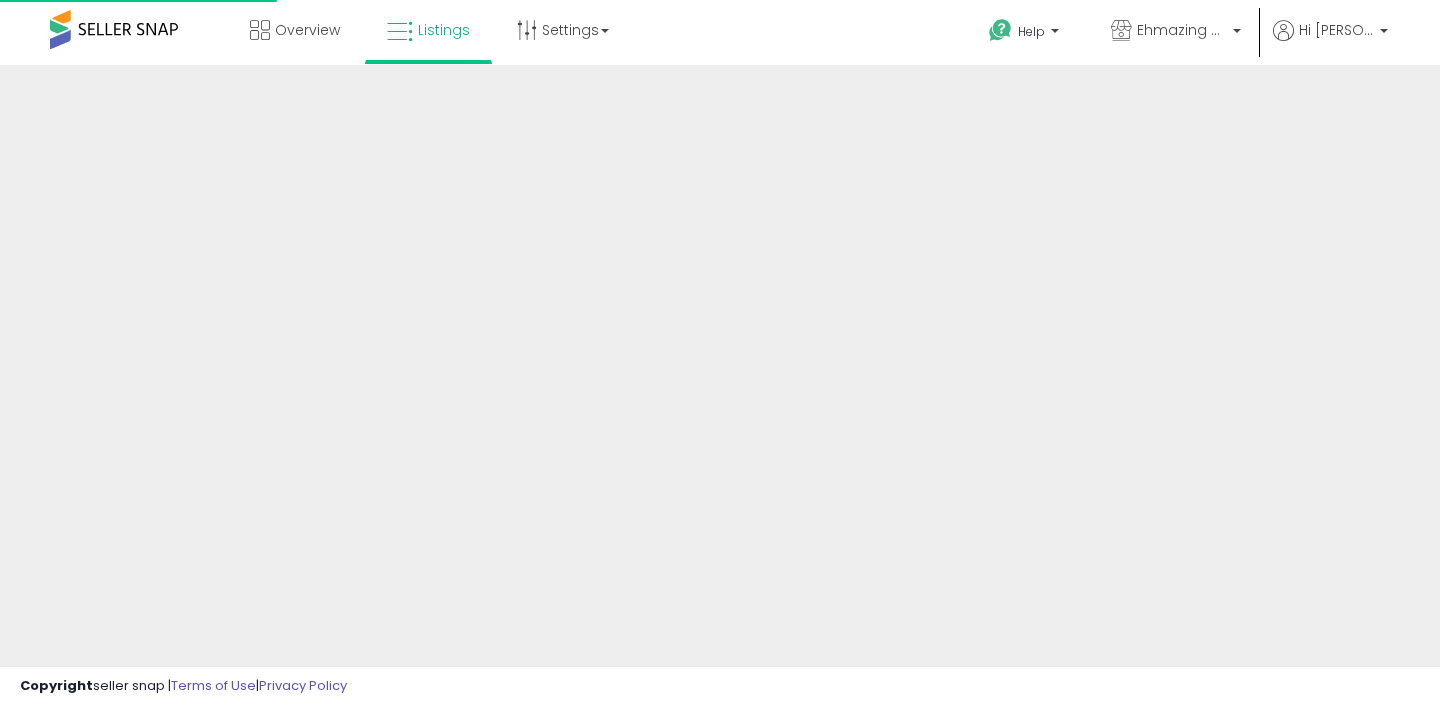scroll, scrollTop: 0, scrollLeft: 0, axis: both 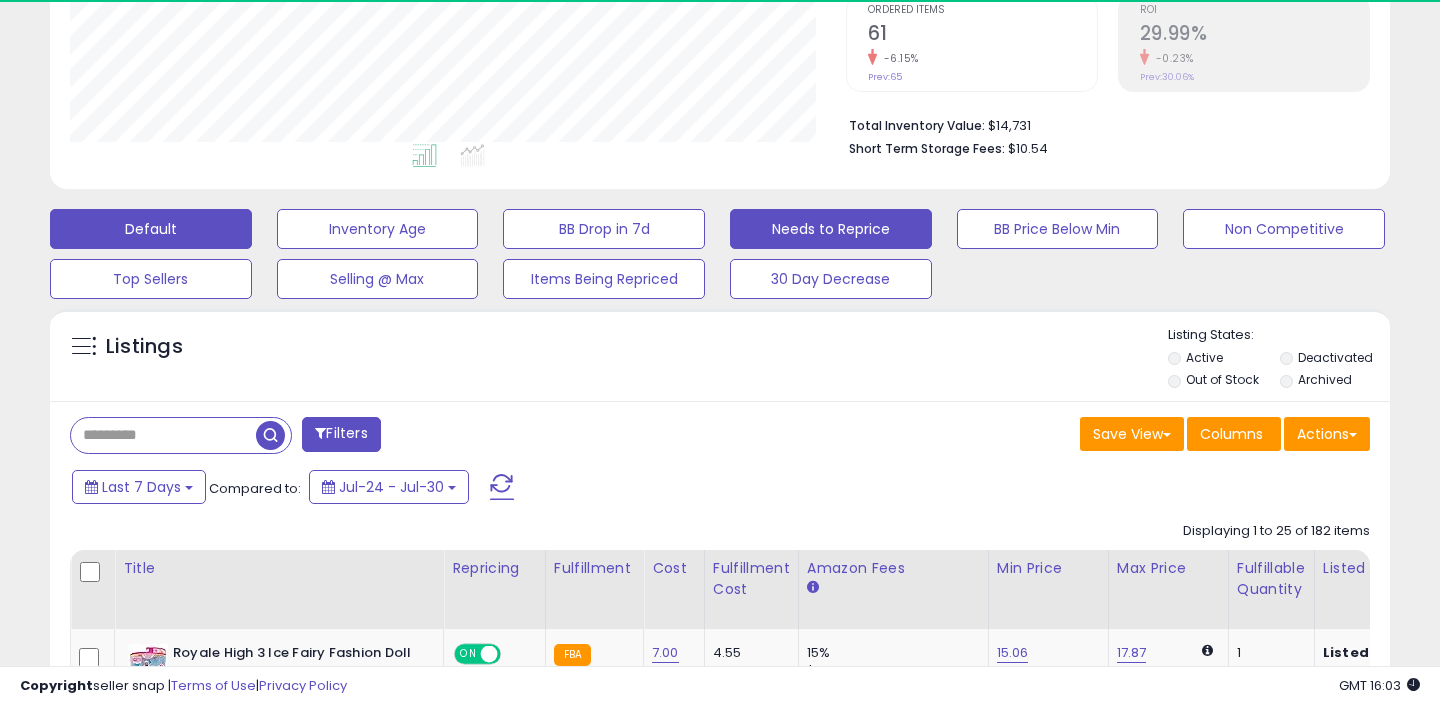 click on "Needs to Reprice" at bounding box center [378, 229] 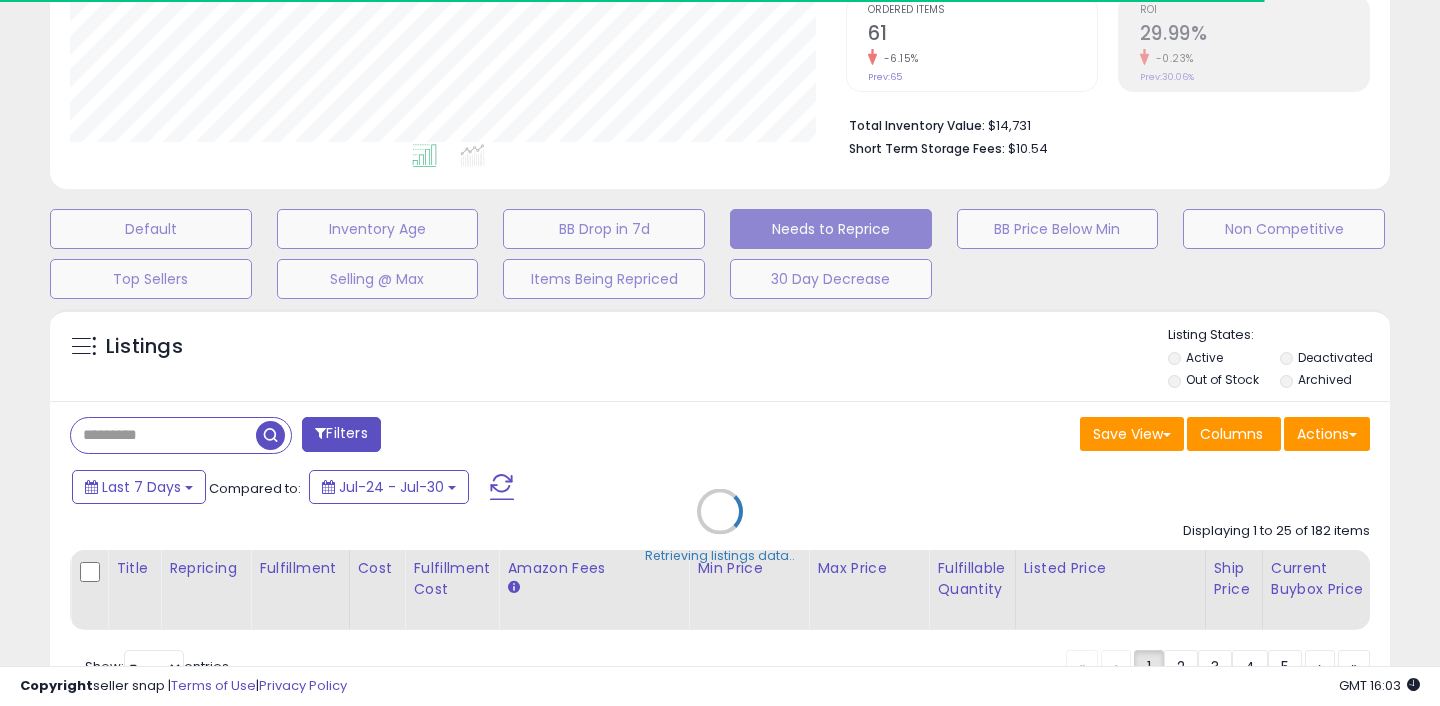 select on "**" 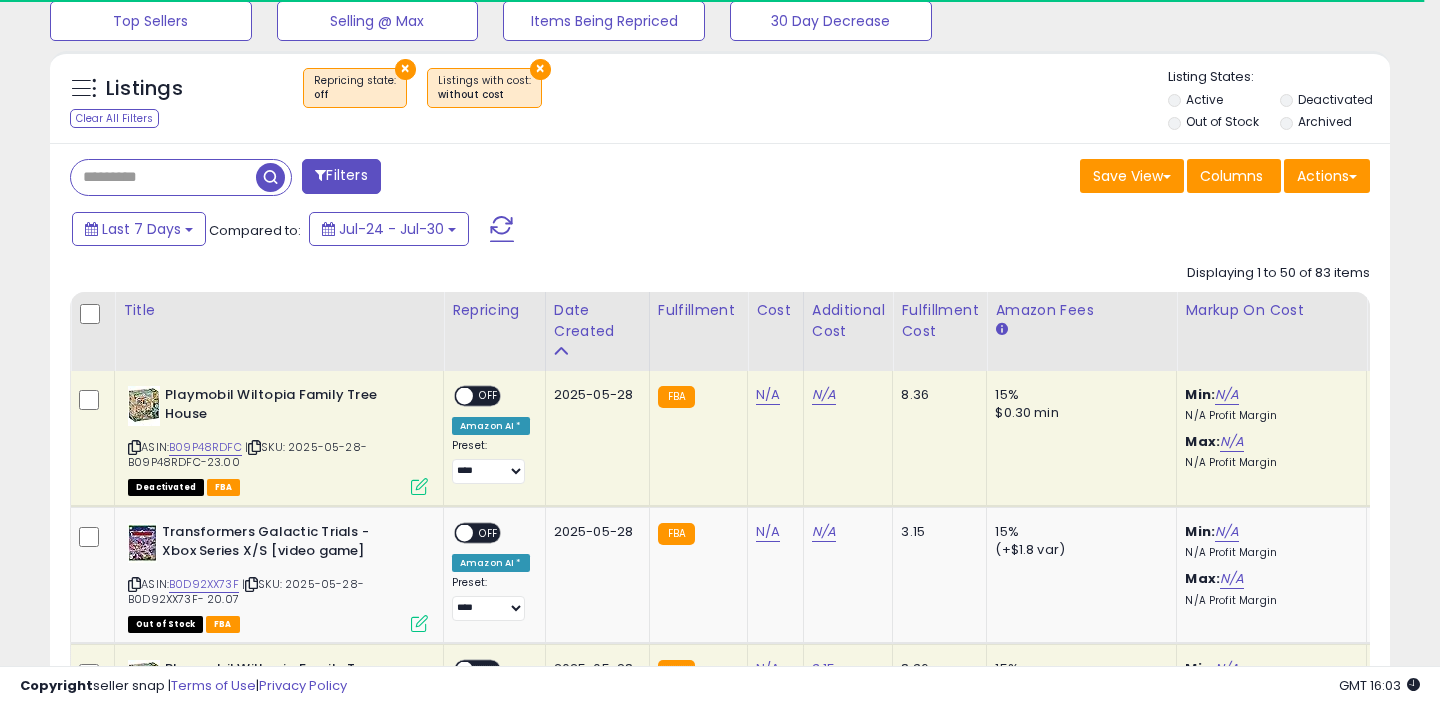 scroll, scrollTop: 682, scrollLeft: 0, axis: vertical 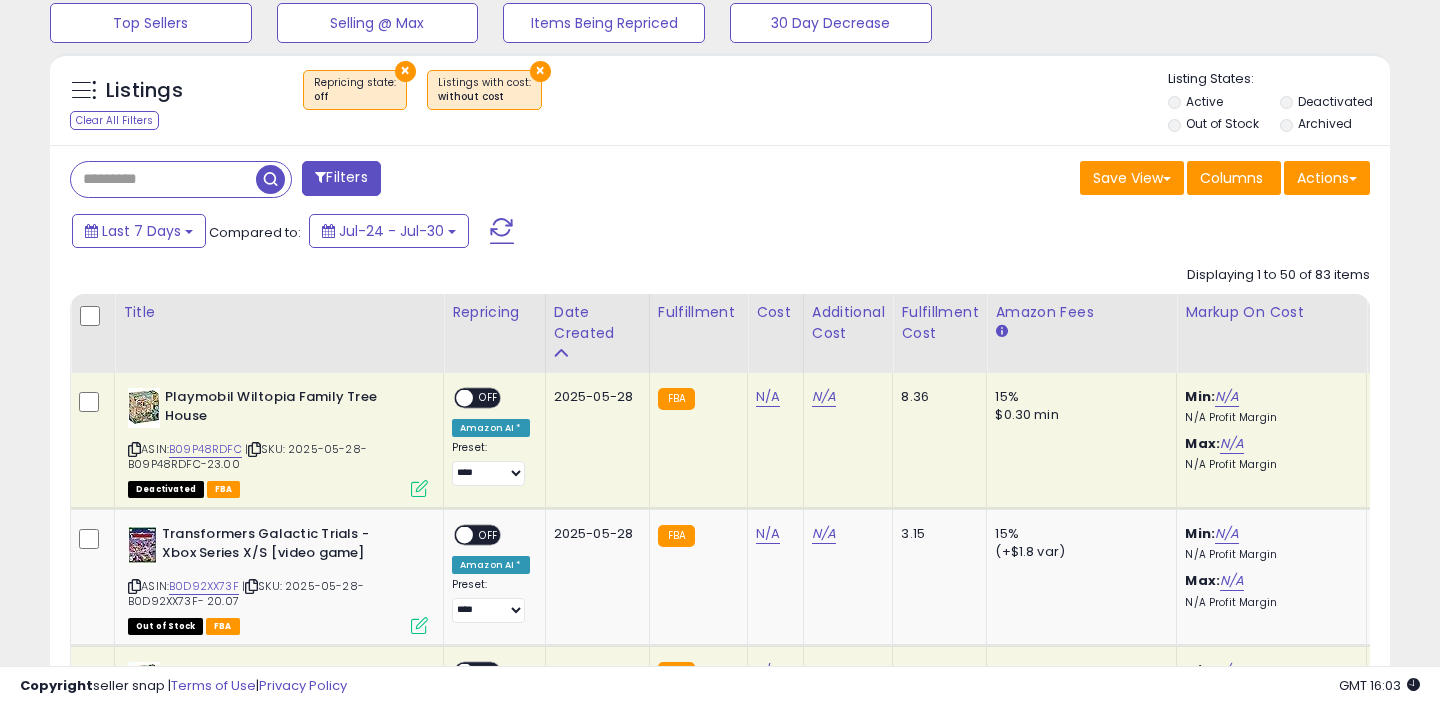 click on "Out of Stock" at bounding box center (1222, 123) 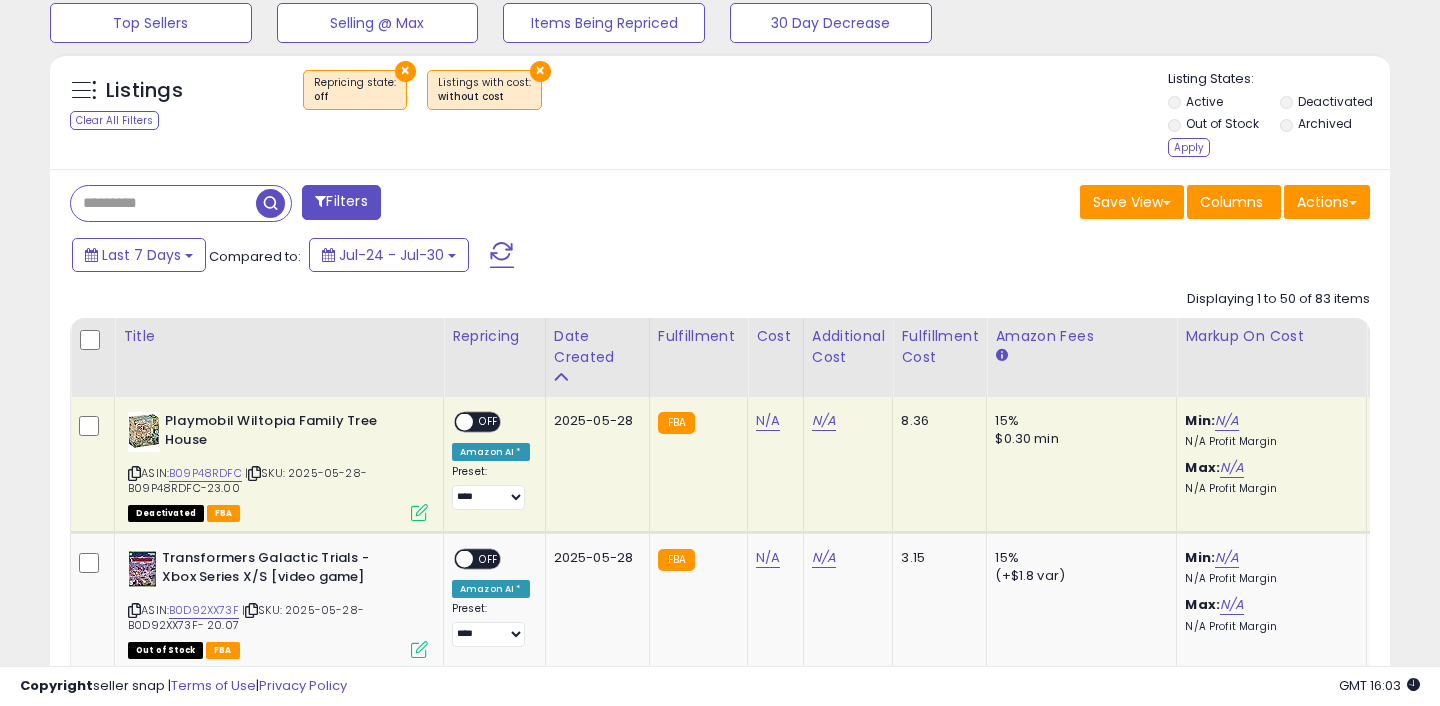 click on "Archived" at bounding box center (1334, 126) 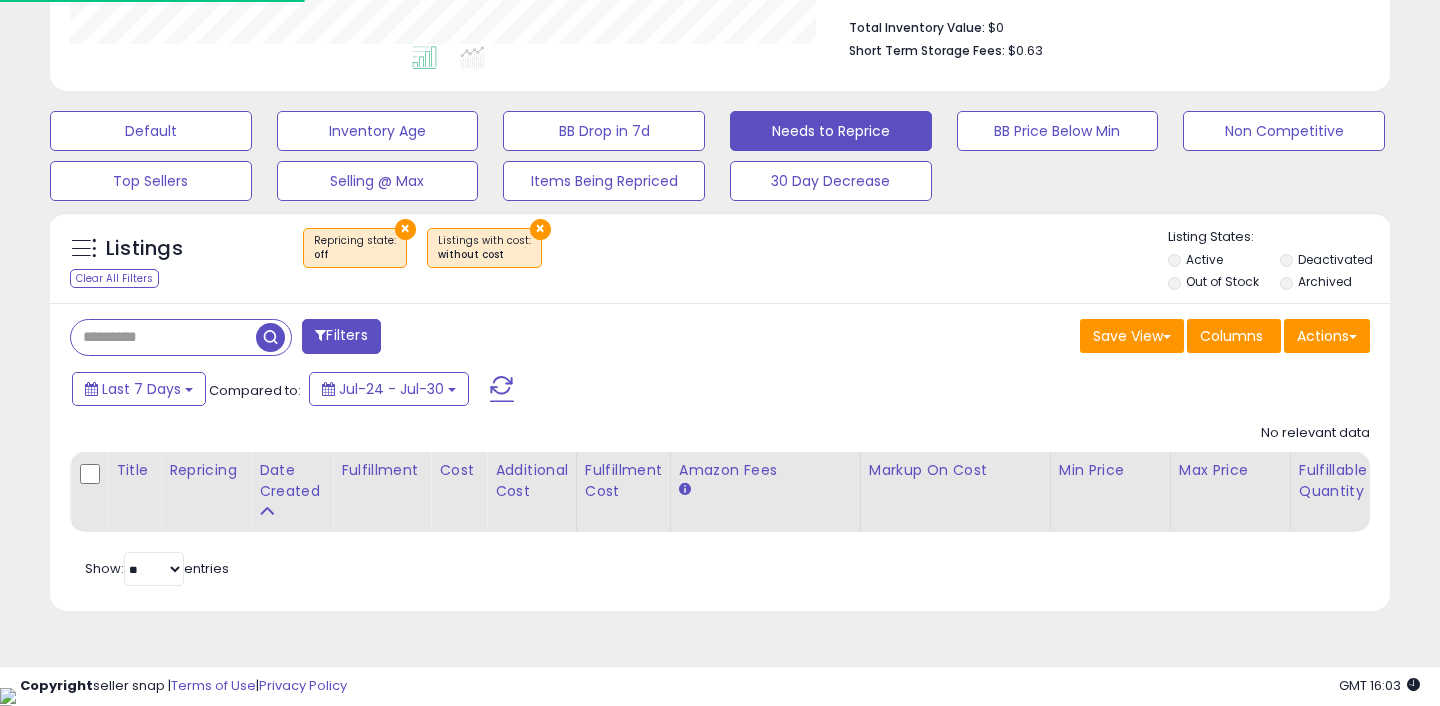 scroll, scrollTop: 499, scrollLeft: 0, axis: vertical 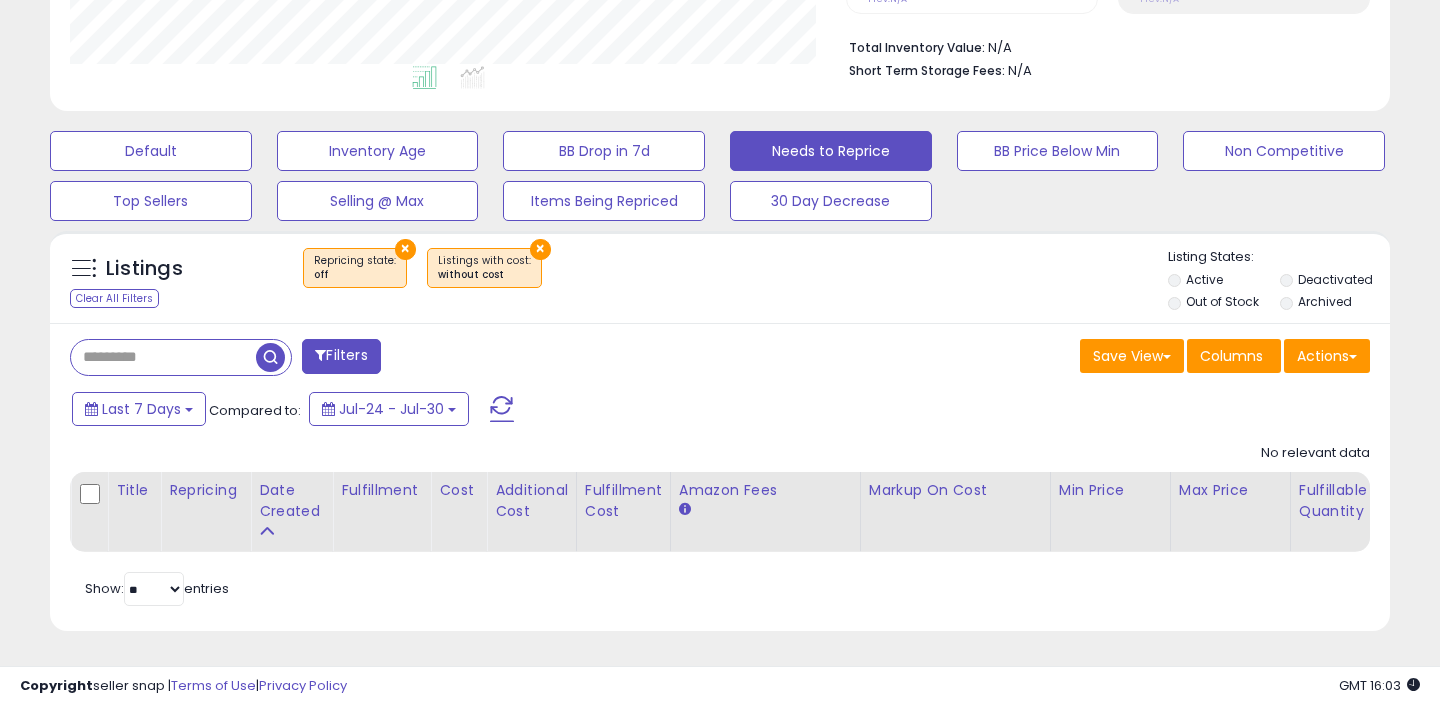 click on "Out of Stock" at bounding box center [1222, 301] 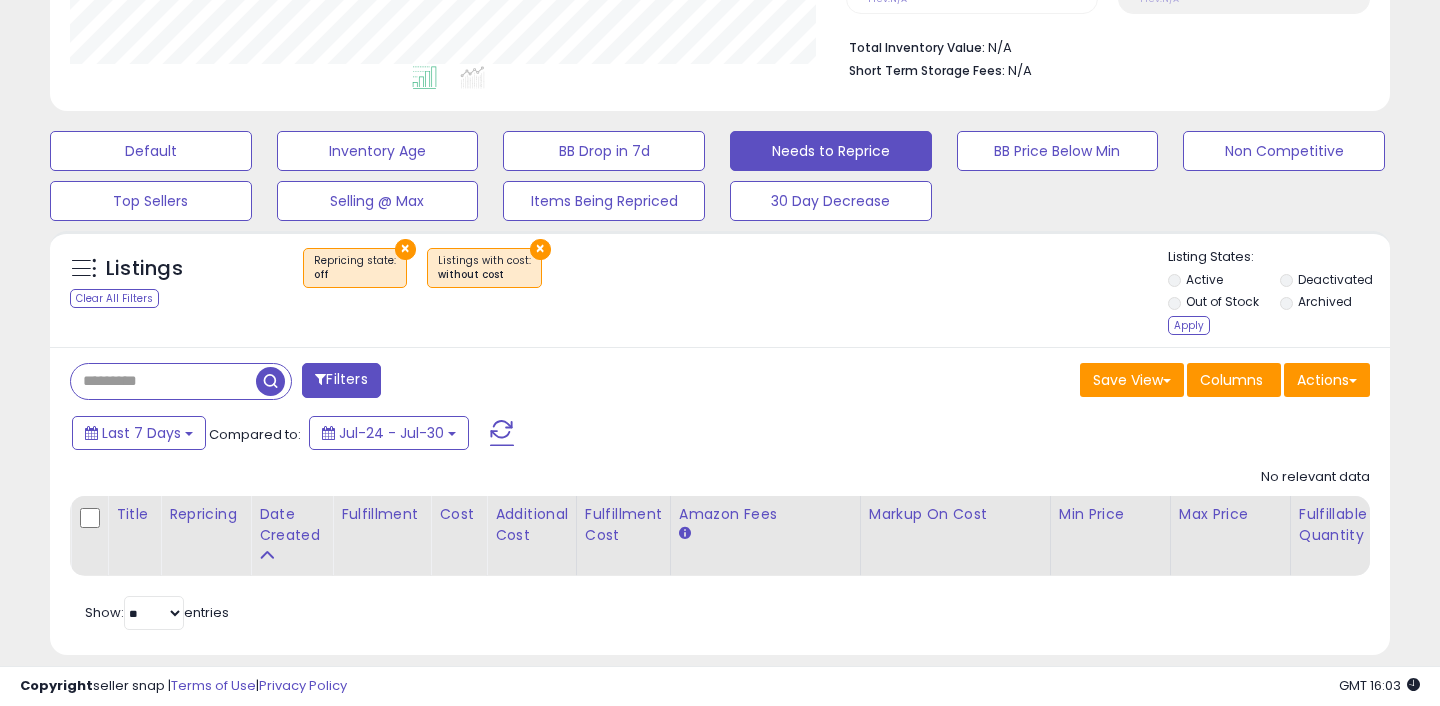 click on "Listing States:
Active
Deactivated
Out of Stock
Archived
Apply" at bounding box center (1279, 294) 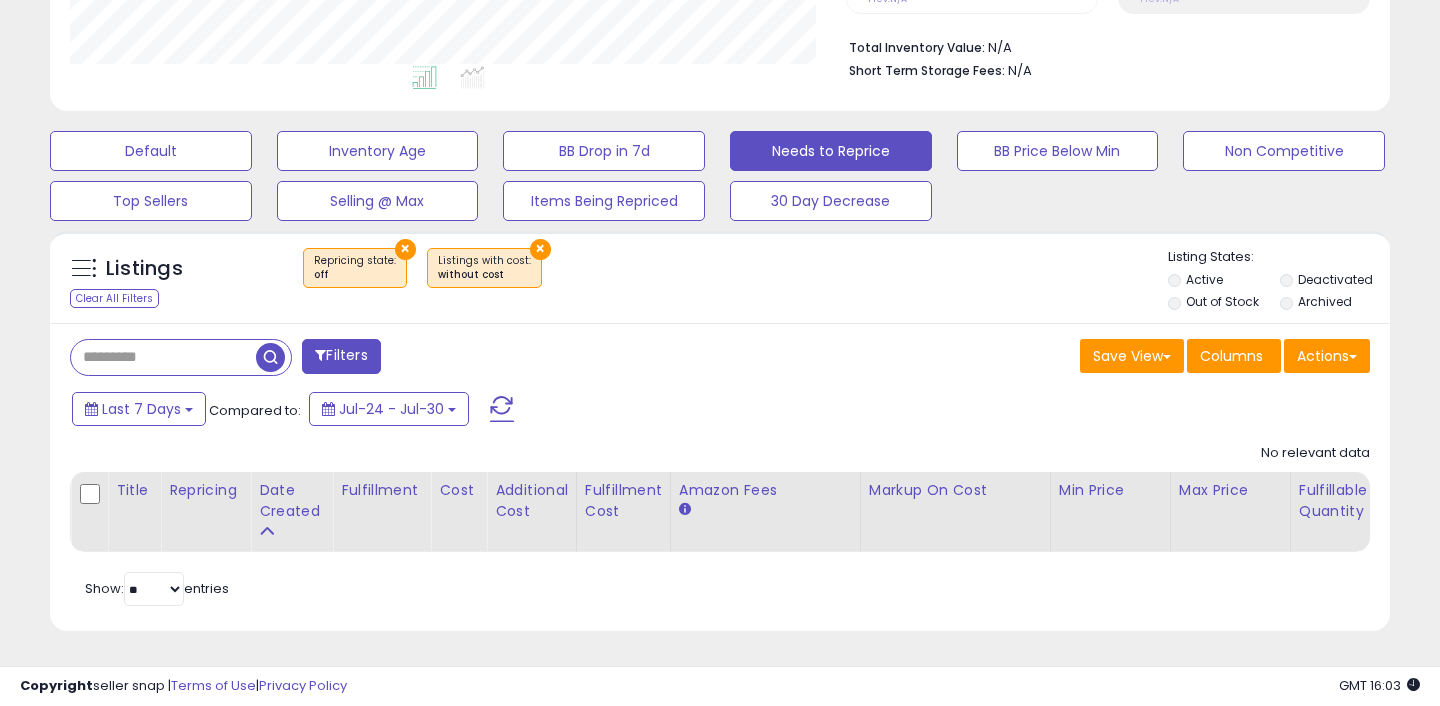 click on "Out of Stock" at bounding box center [1222, 301] 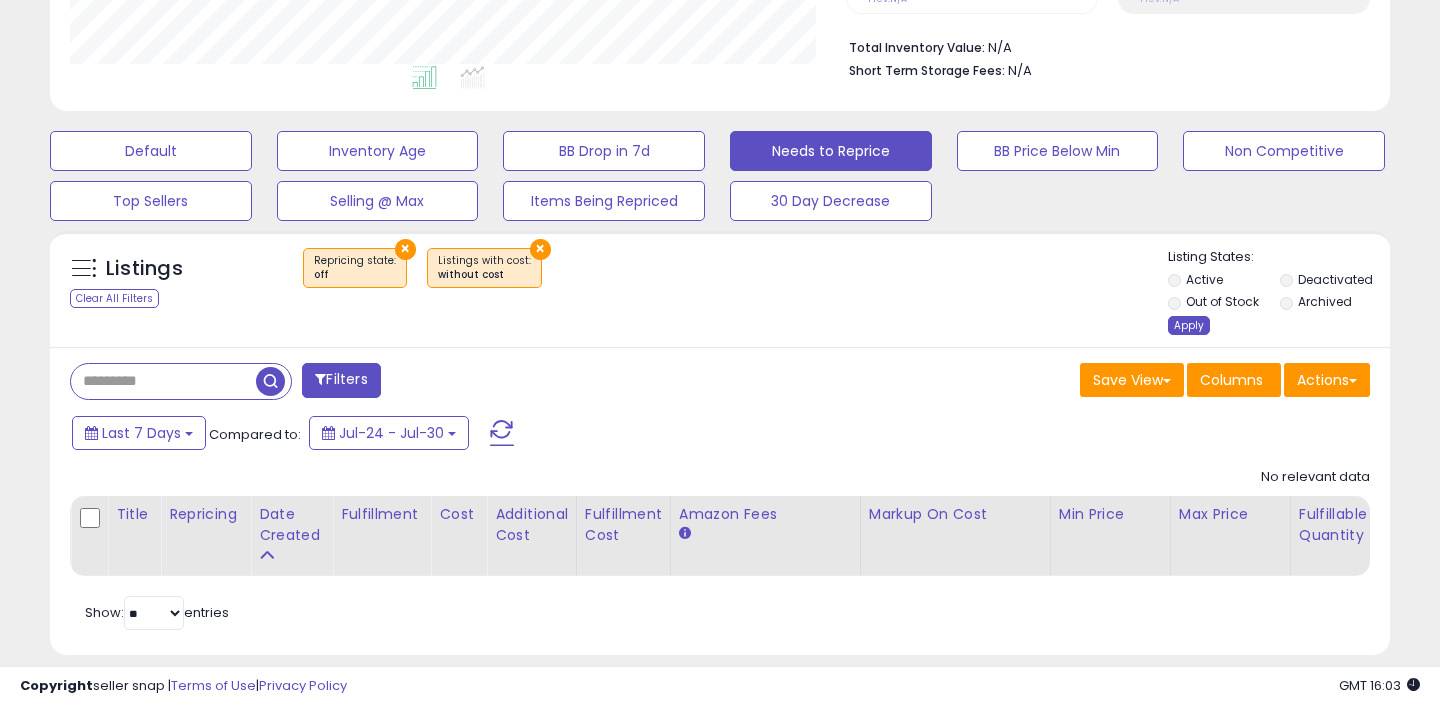 click on "Apply" at bounding box center (1189, 325) 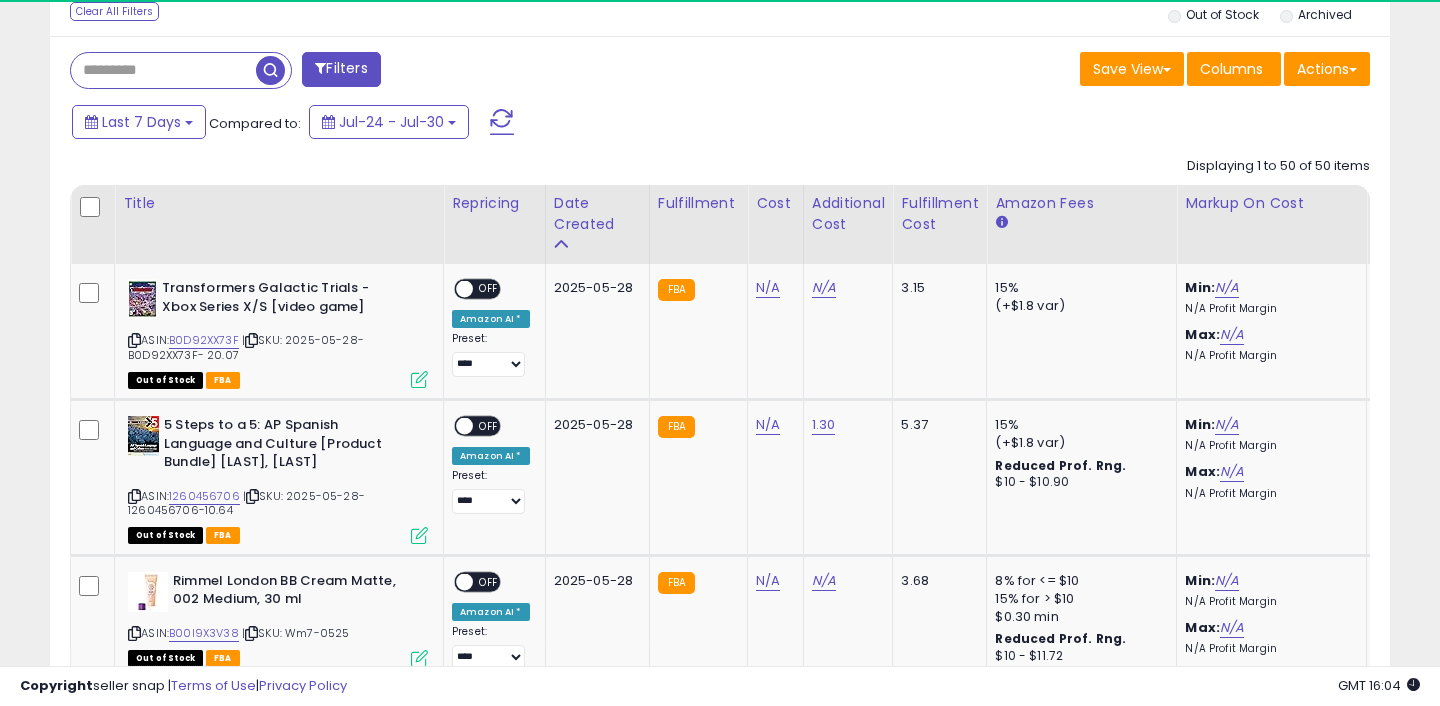 scroll, scrollTop: 887, scrollLeft: 0, axis: vertical 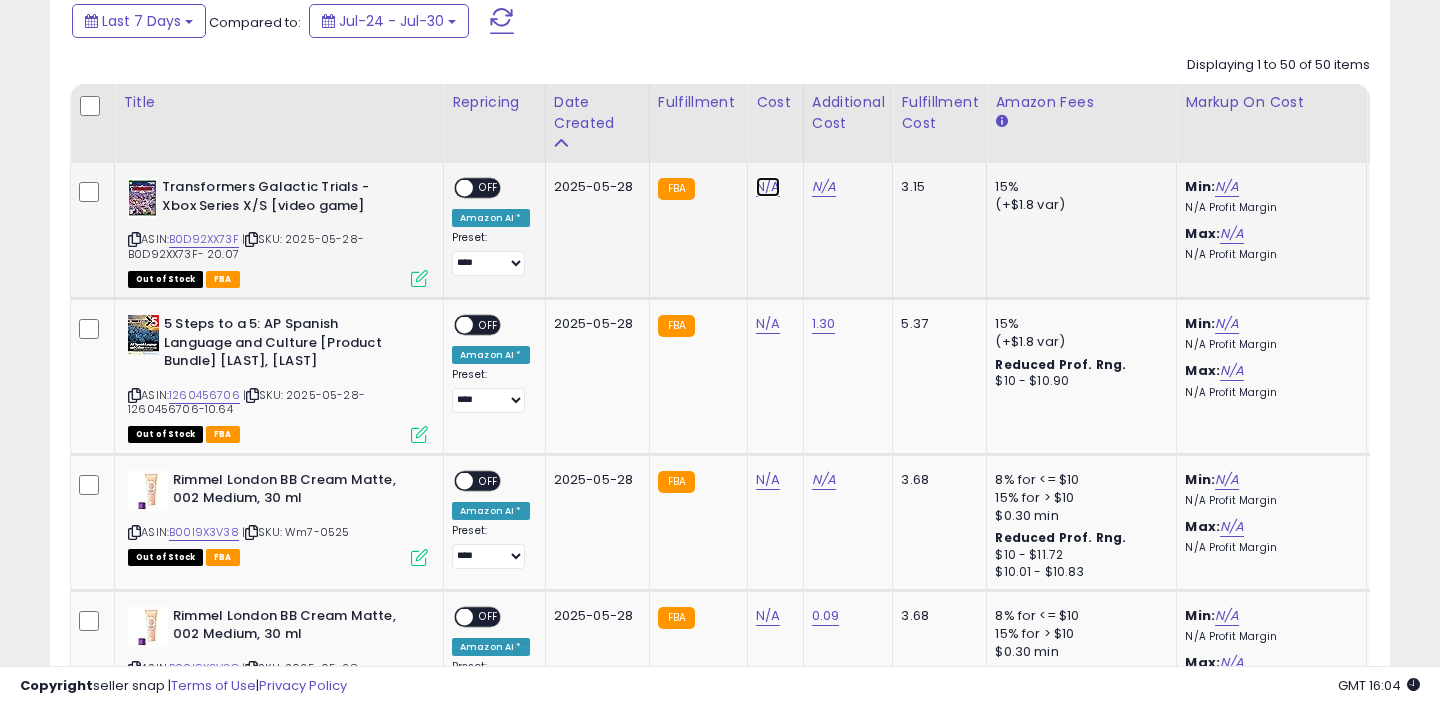 click on "N/A" at bounding box center [768, 187] 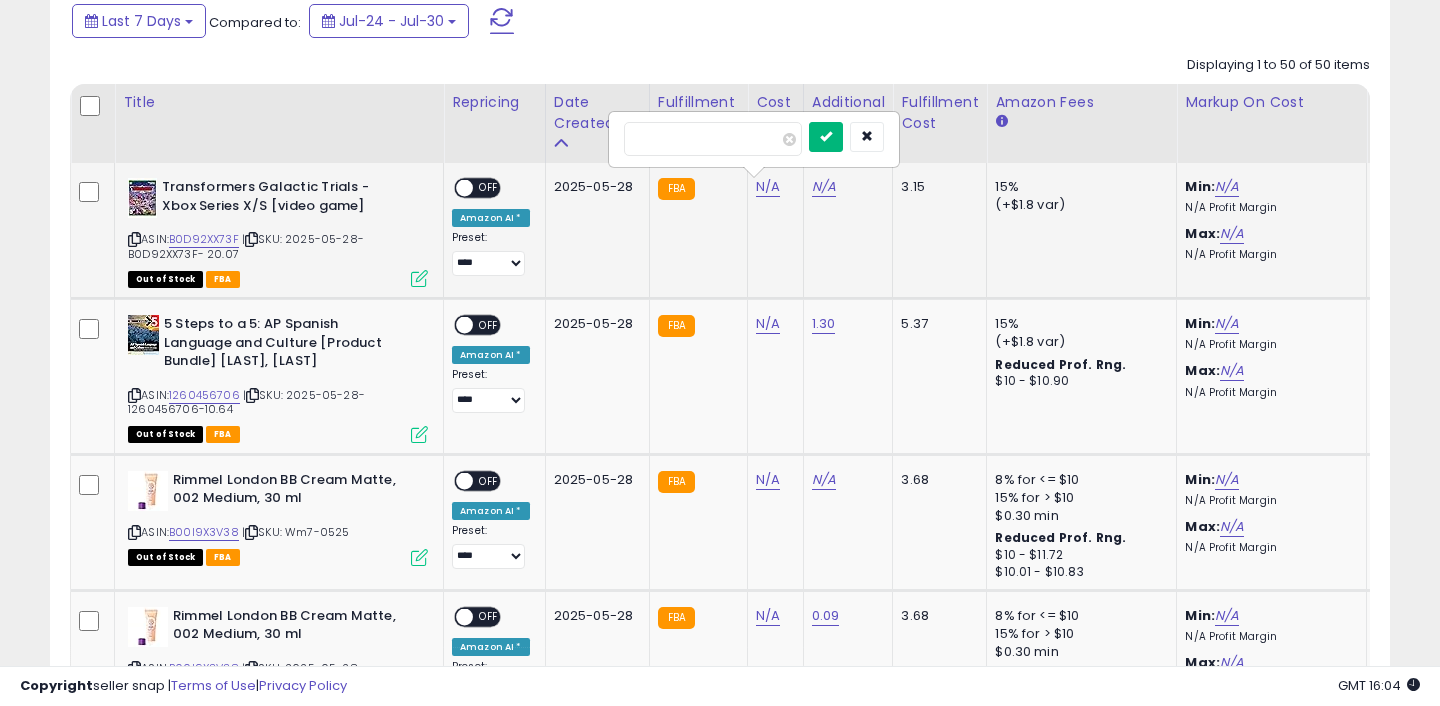 type on "**" 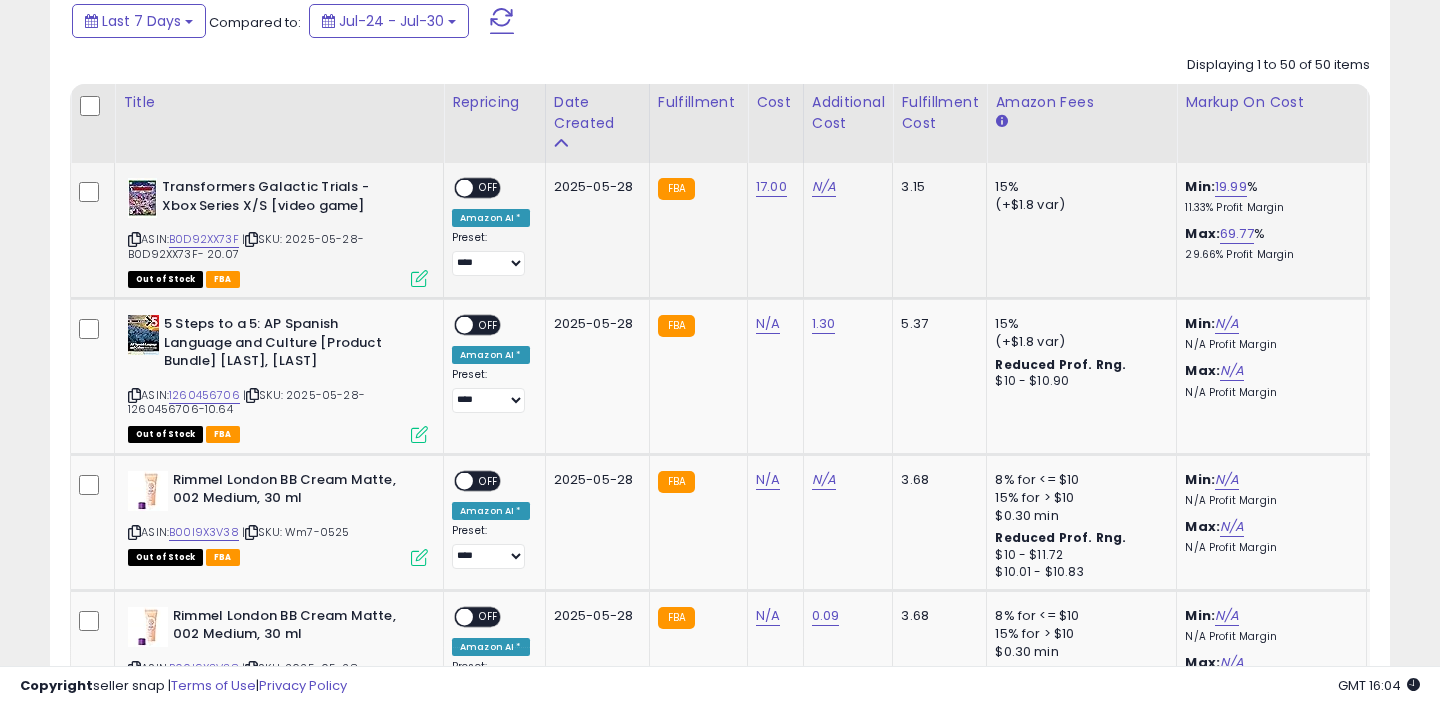 click on "OFF" at bounding box center (489, 188) 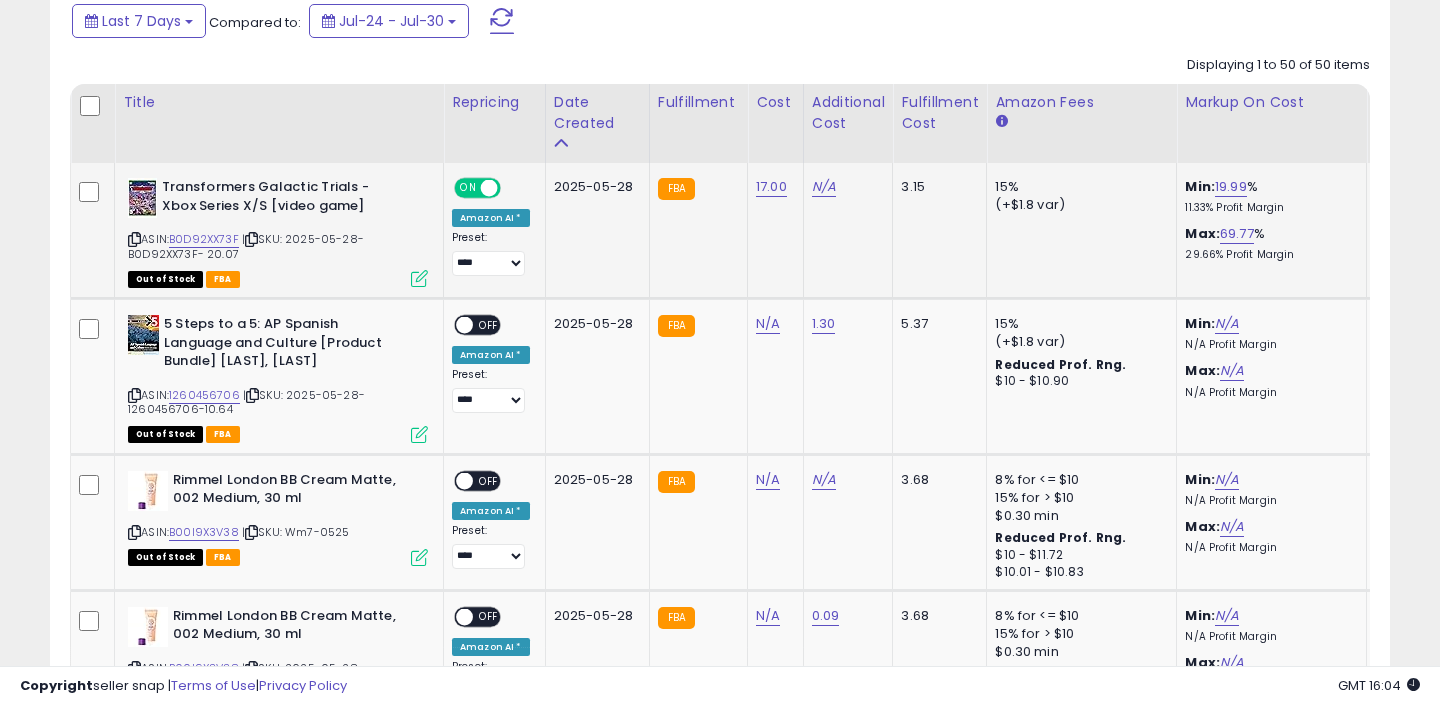 scroll, scrollTop: 0, scrollLeft: 58, axis: horizontal 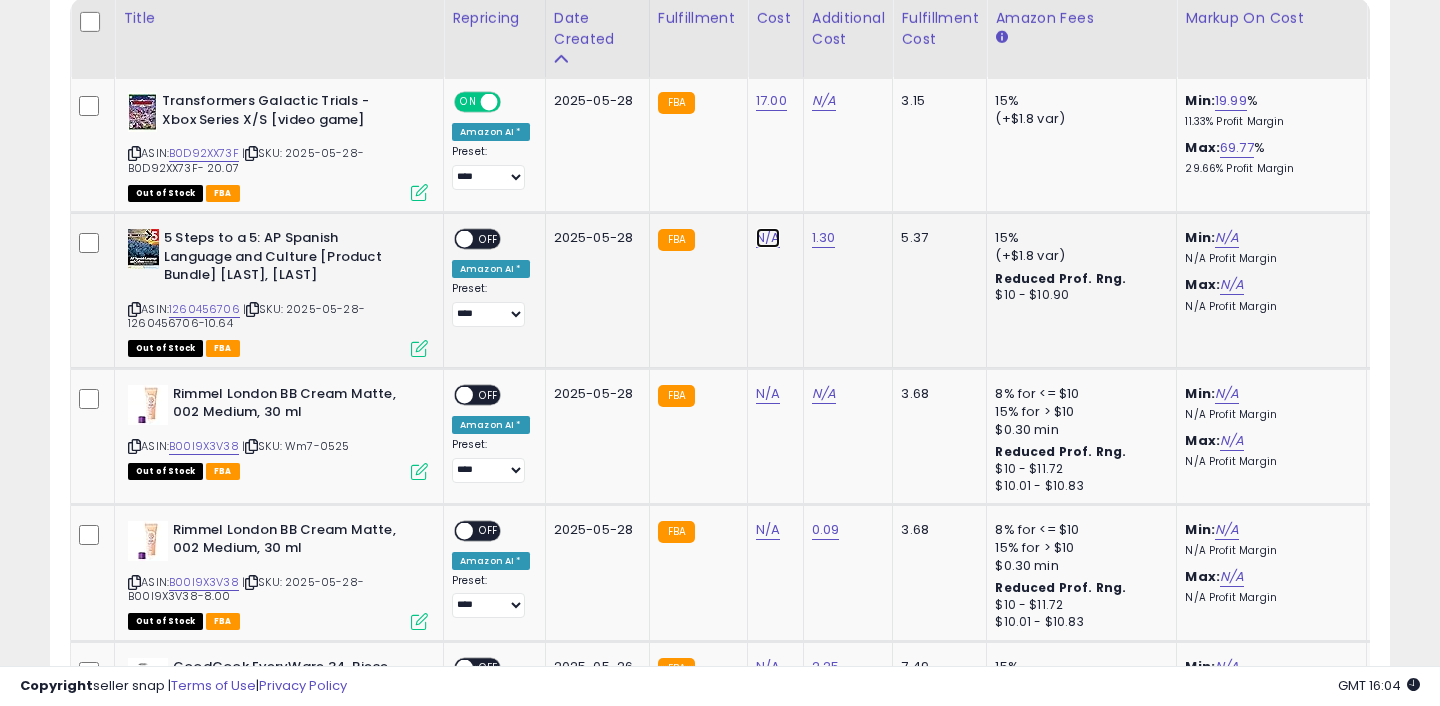 click on "N/A" at bounding box center (768, 238) 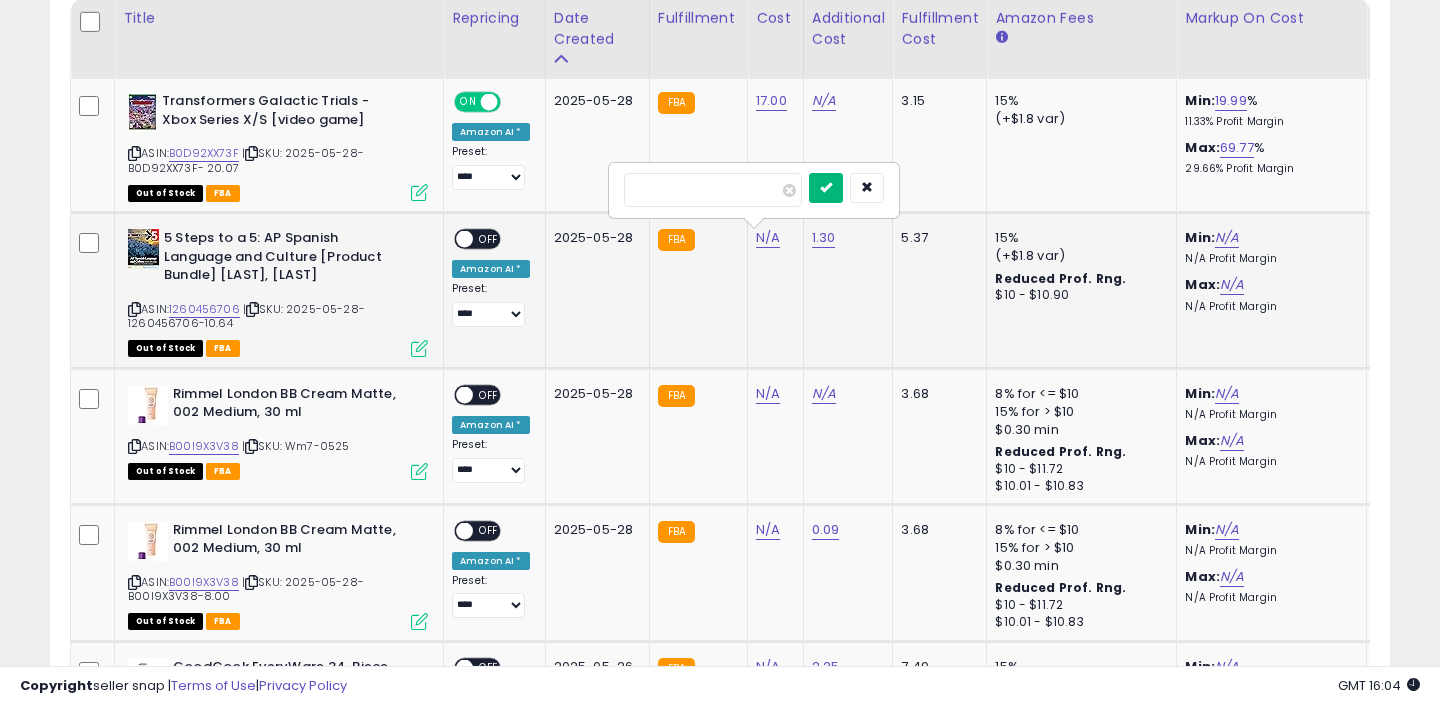 type on "*" 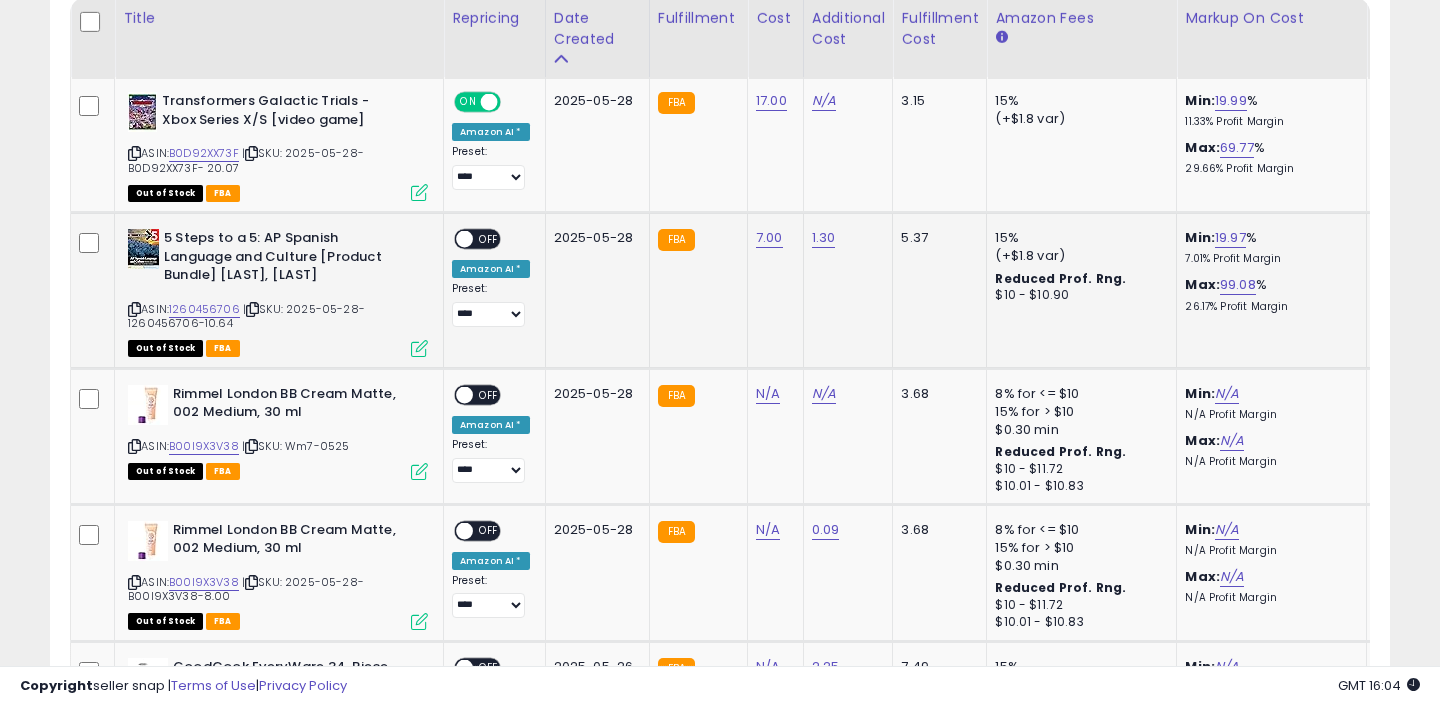 click on "OFF" at bounding box center (489, 239) 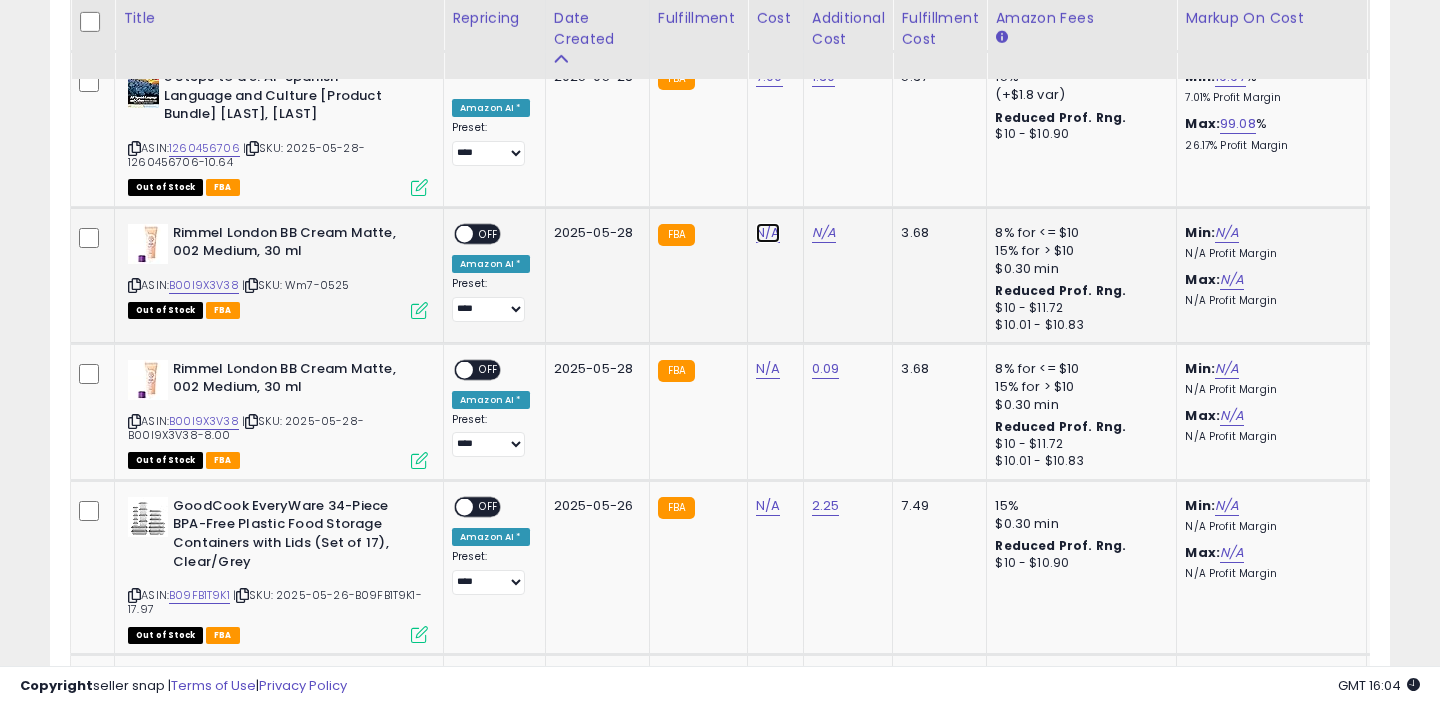 click on "N/A" at bounding box center (768, 233) 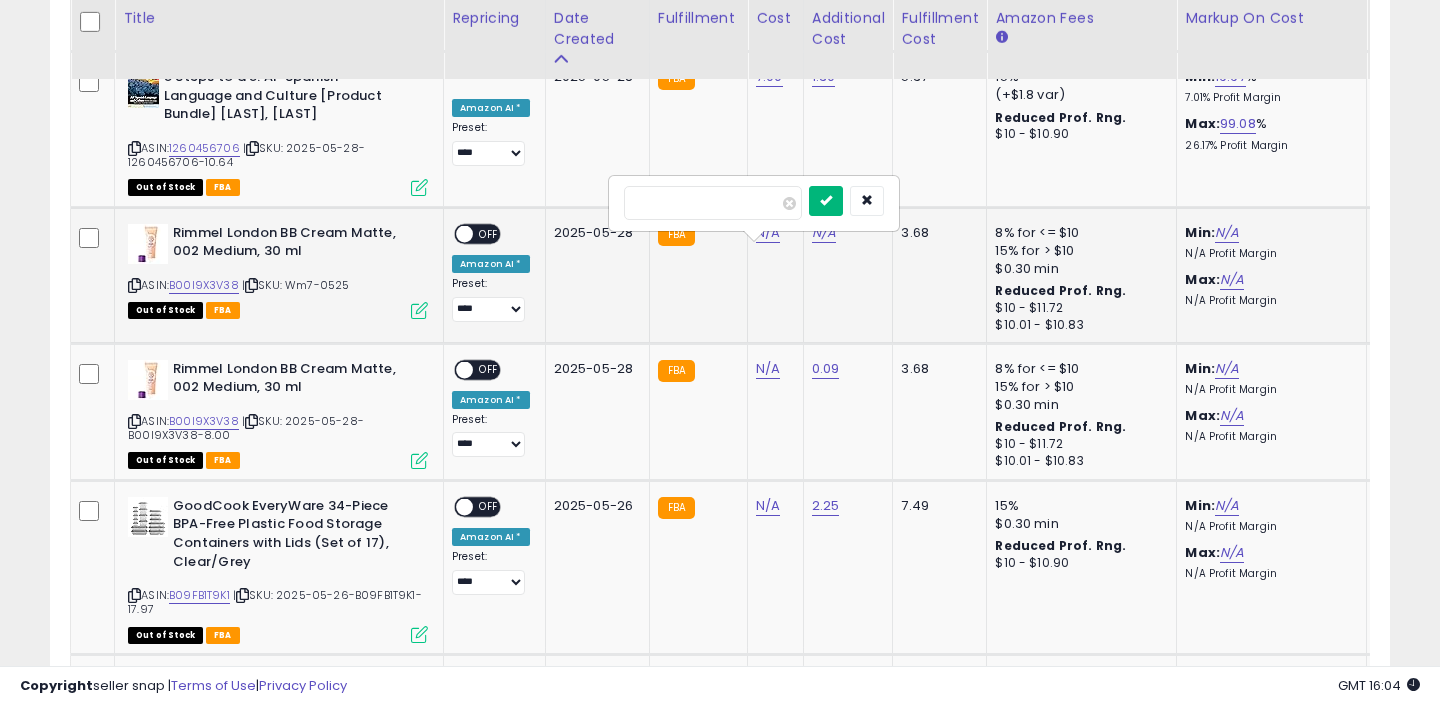 type on "*" 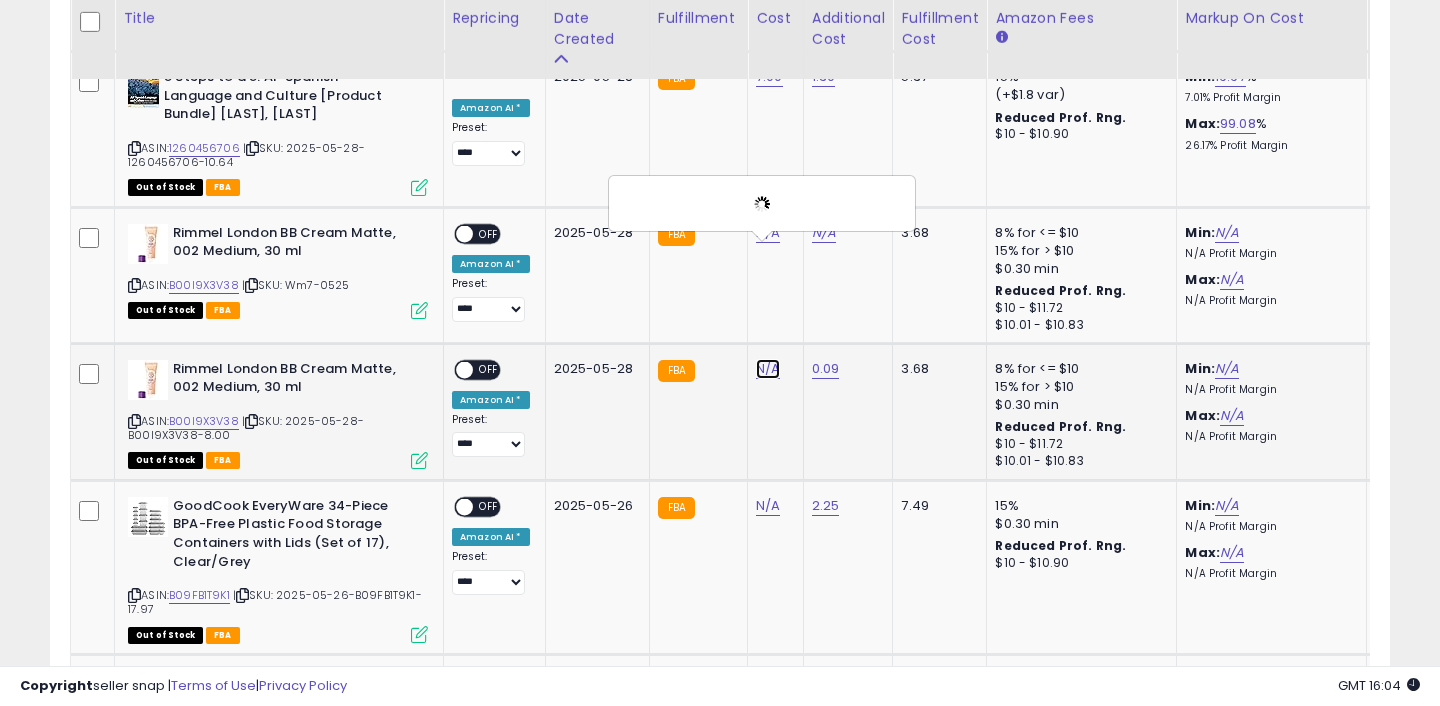 click on "N/A" at bounding box center [768, 233] 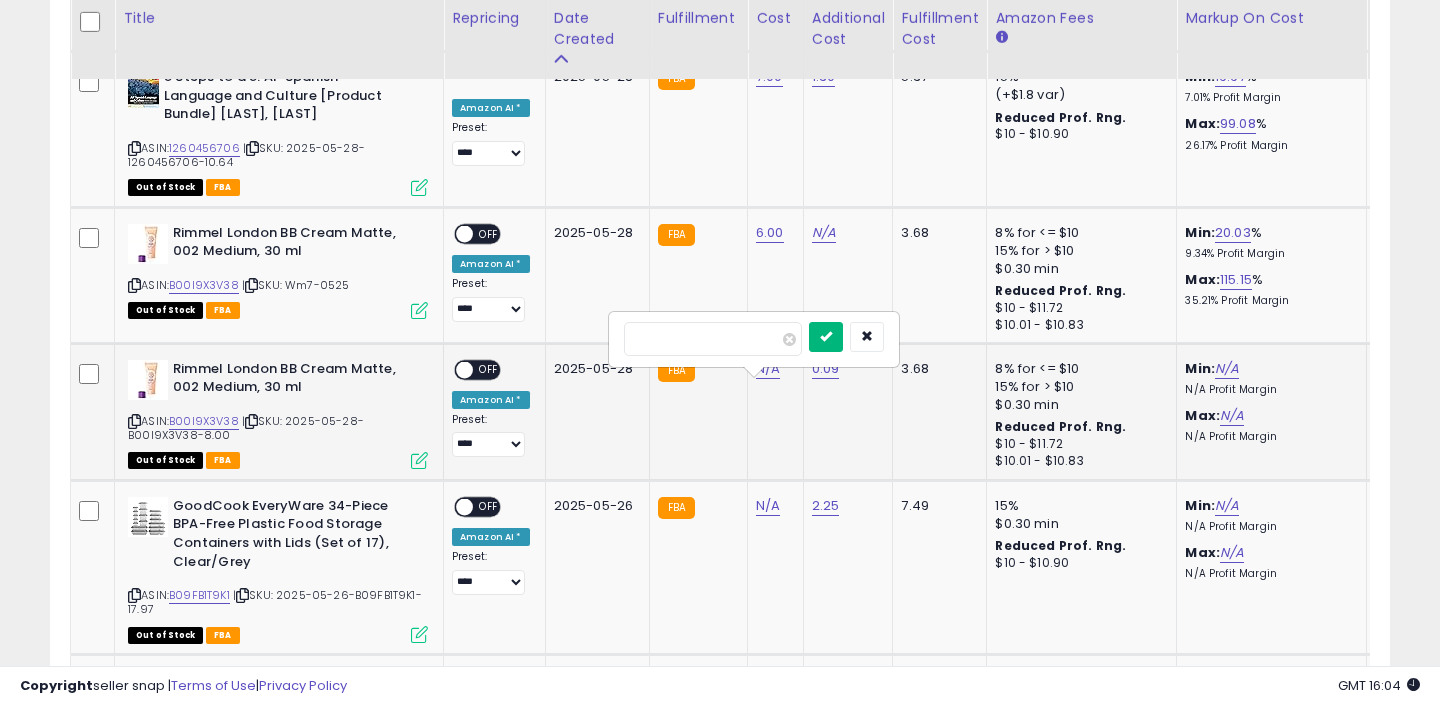 type on "*" 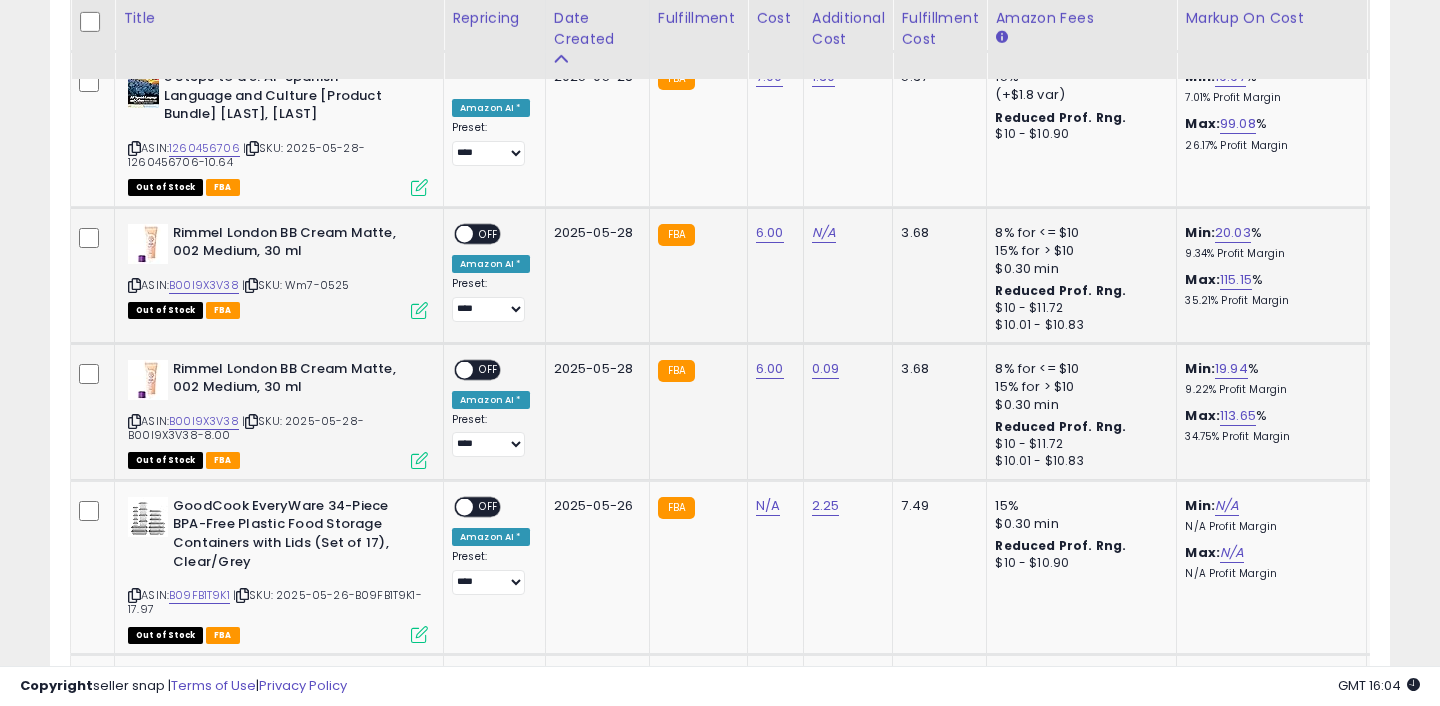 click at bounding box center (464, 233) 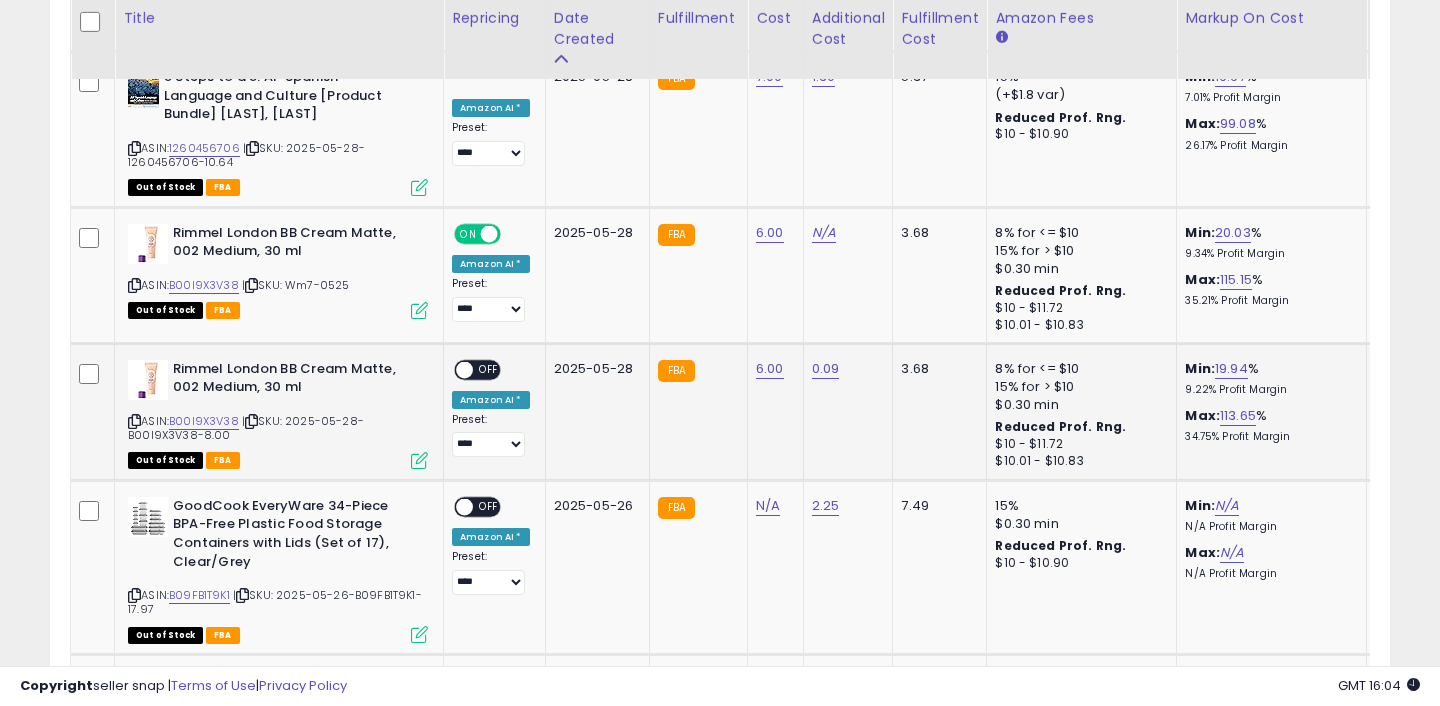 click on "OFF" at bounding box center (489, 369) 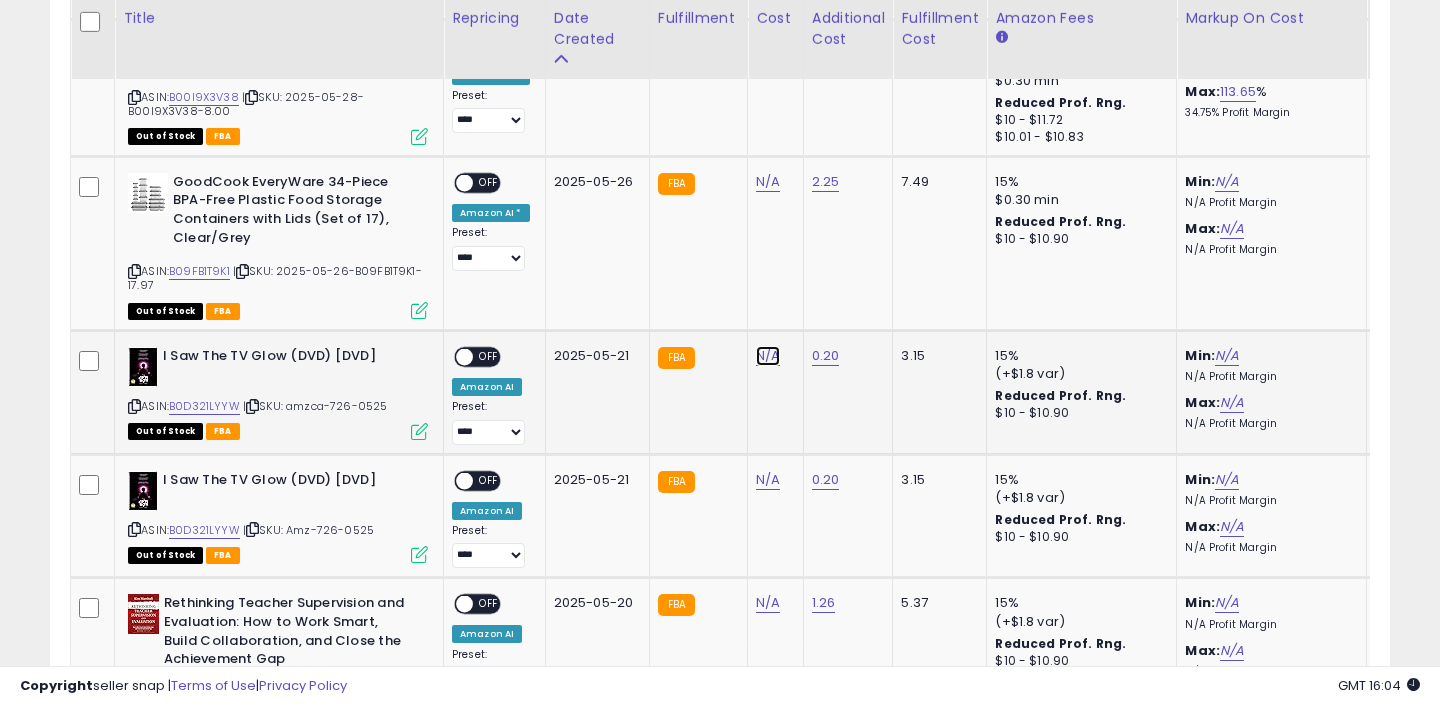 click on "N/A" at bounding box center (768, 182) 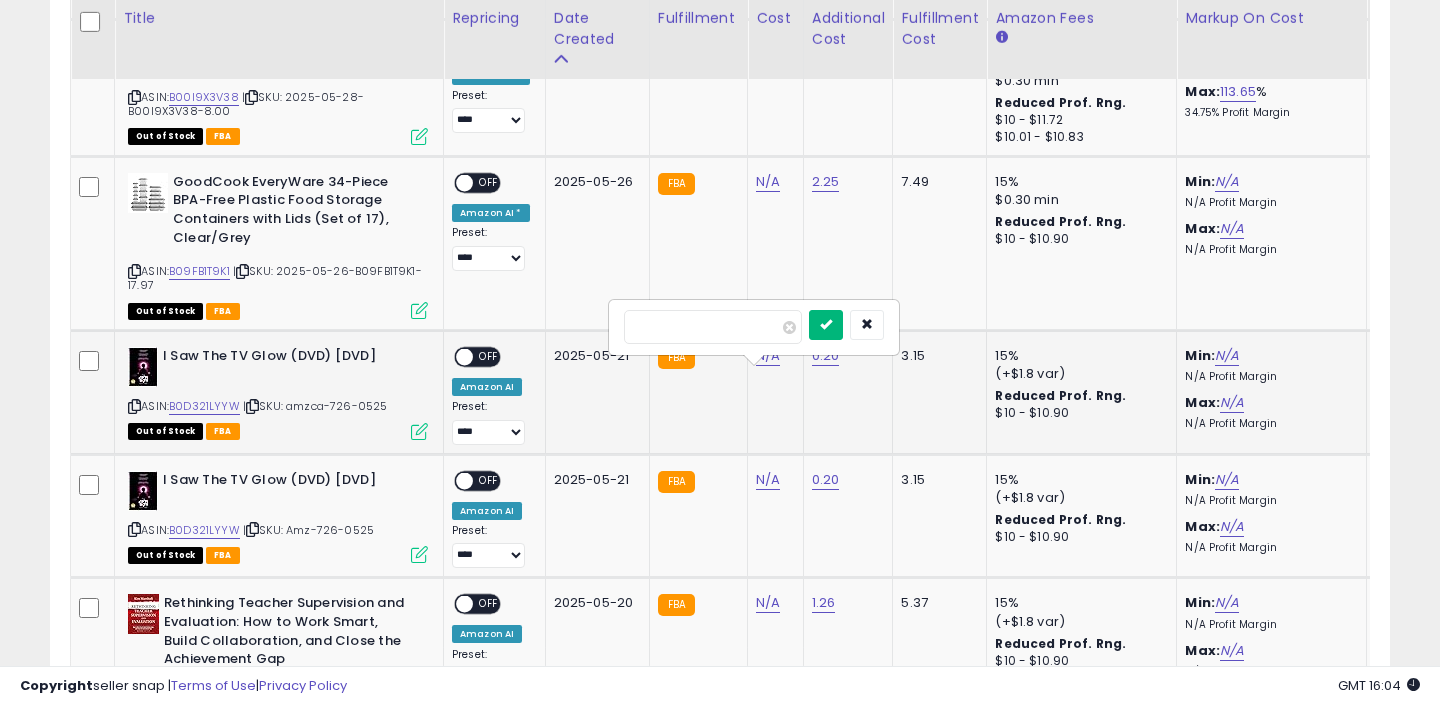 type on "*" 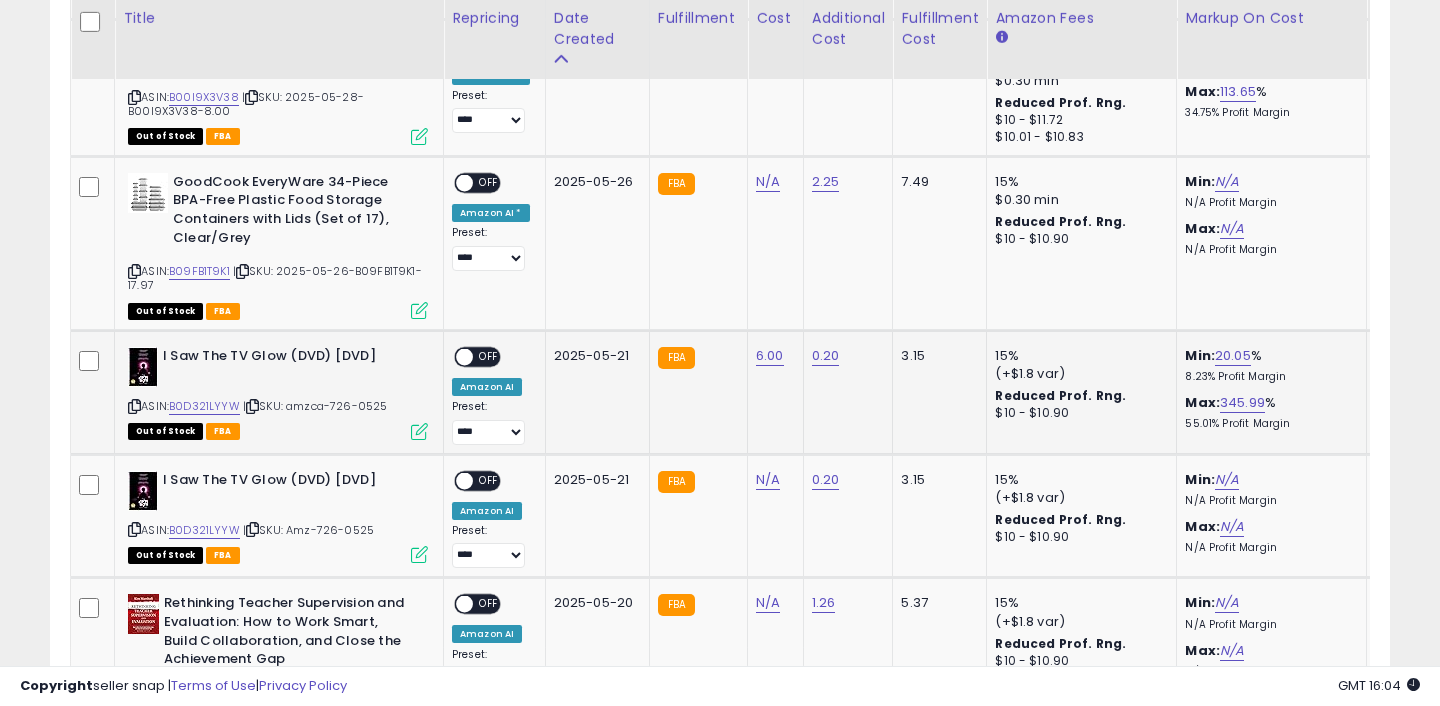 click on "OFF" at bounding box center [489, 357] 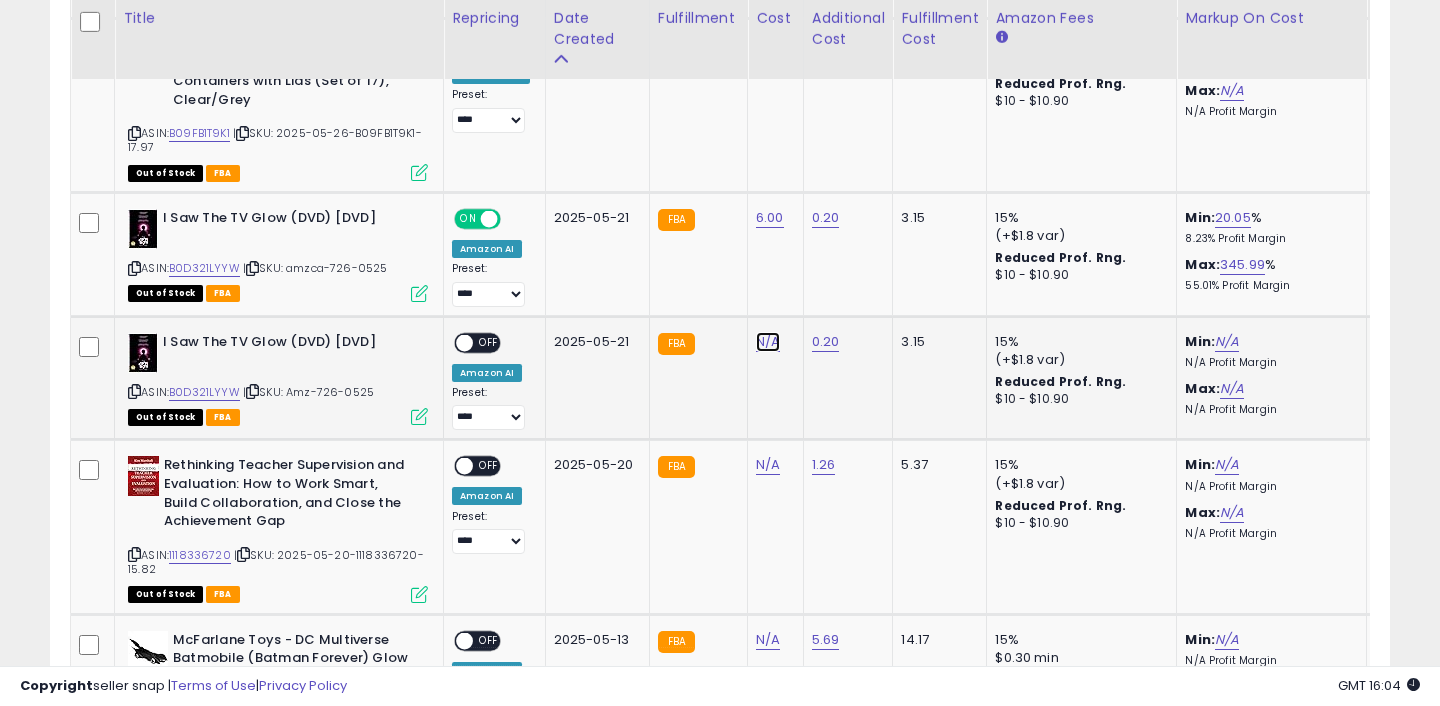 click on "N/A" at bounding box center [768, 44] 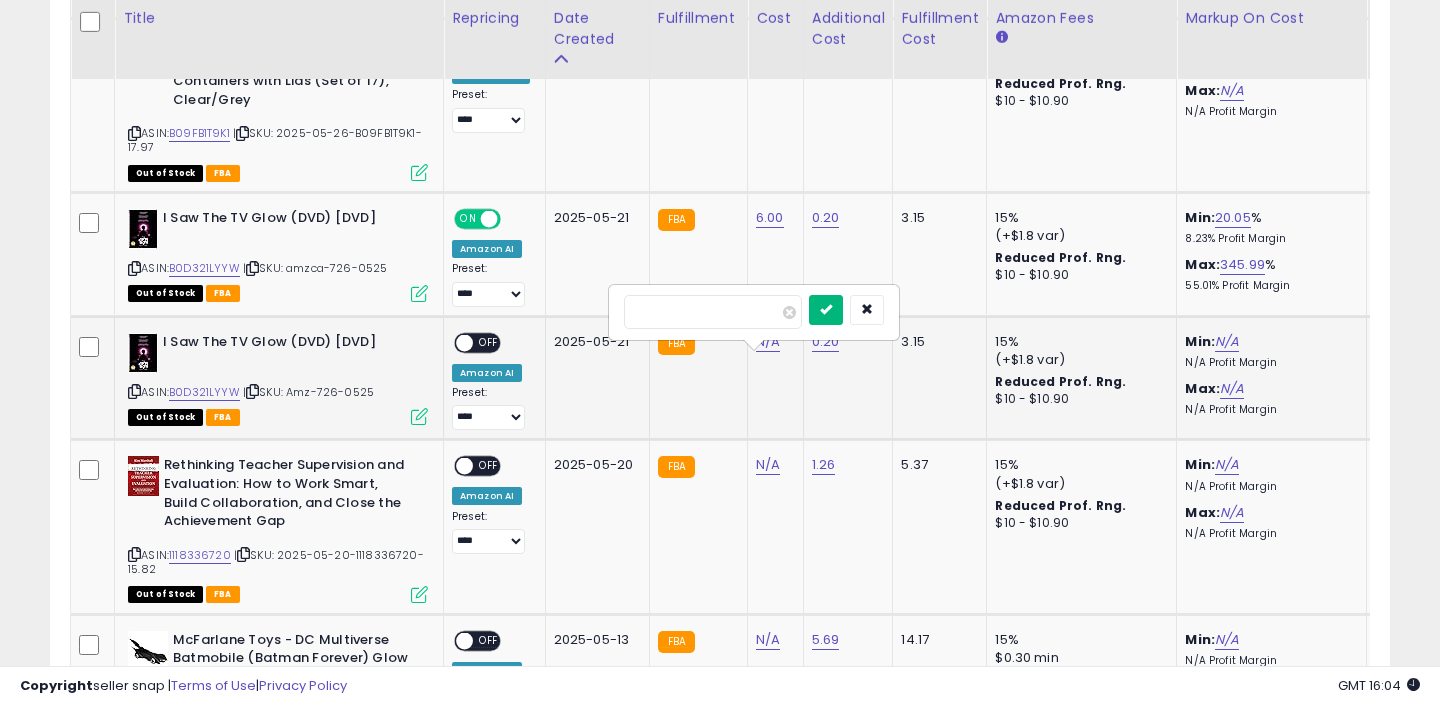 type on "*" 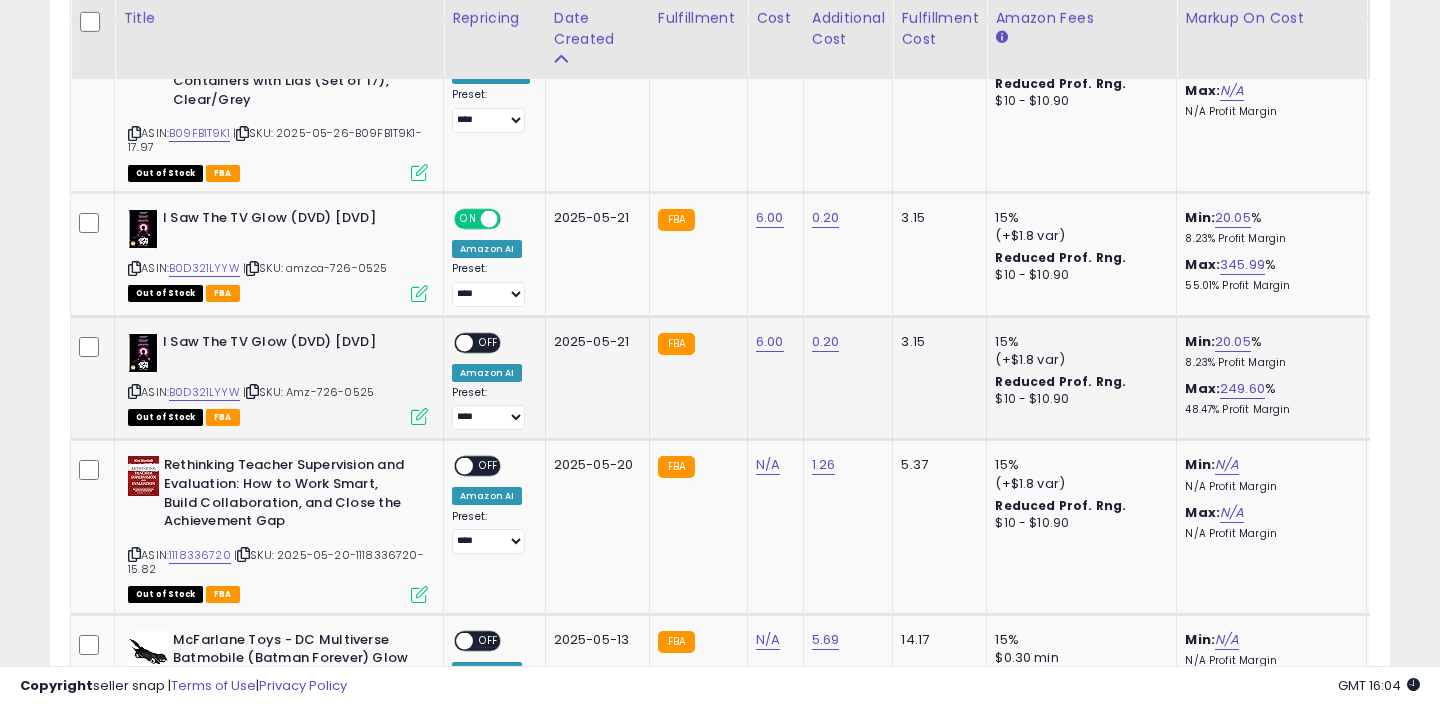 click on "OFF" at bounding box center [489, 342] 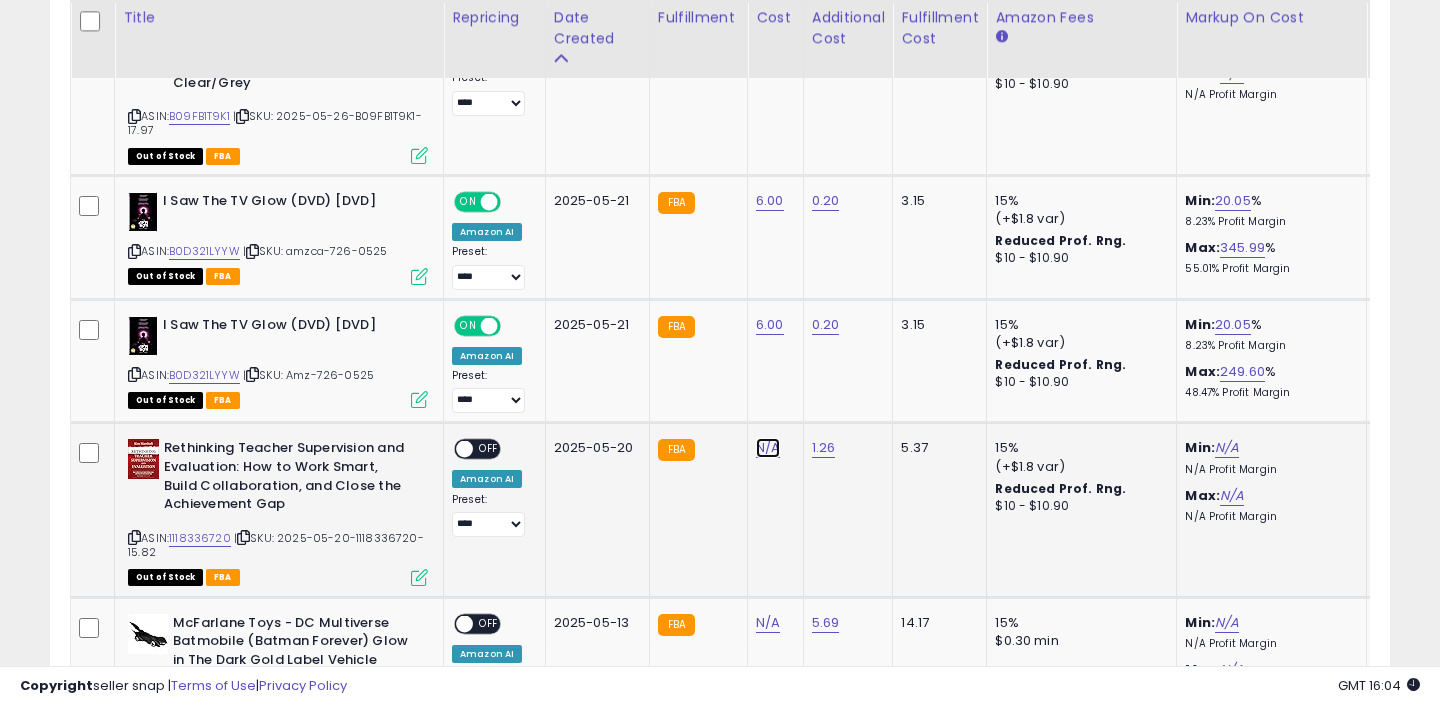 click on "N/A" at bounding box center (768, 27) 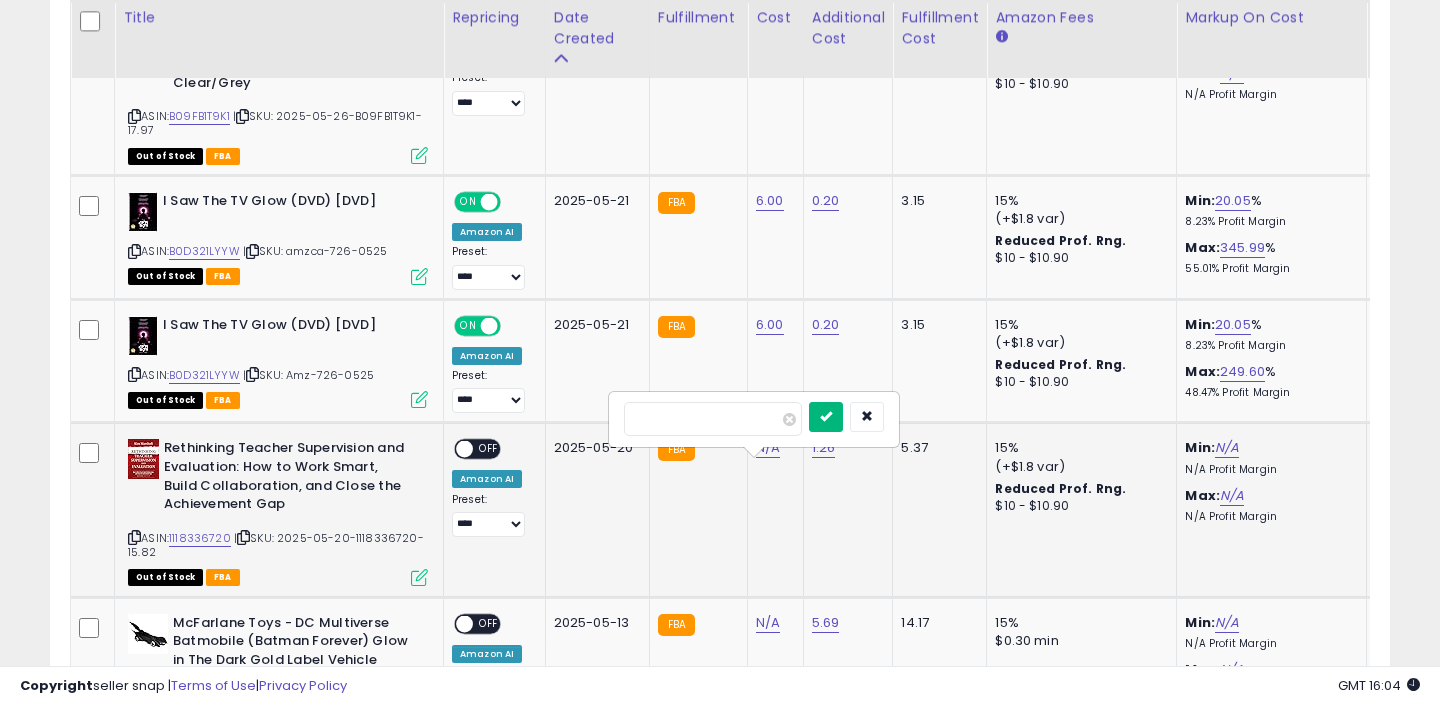 type on "**" 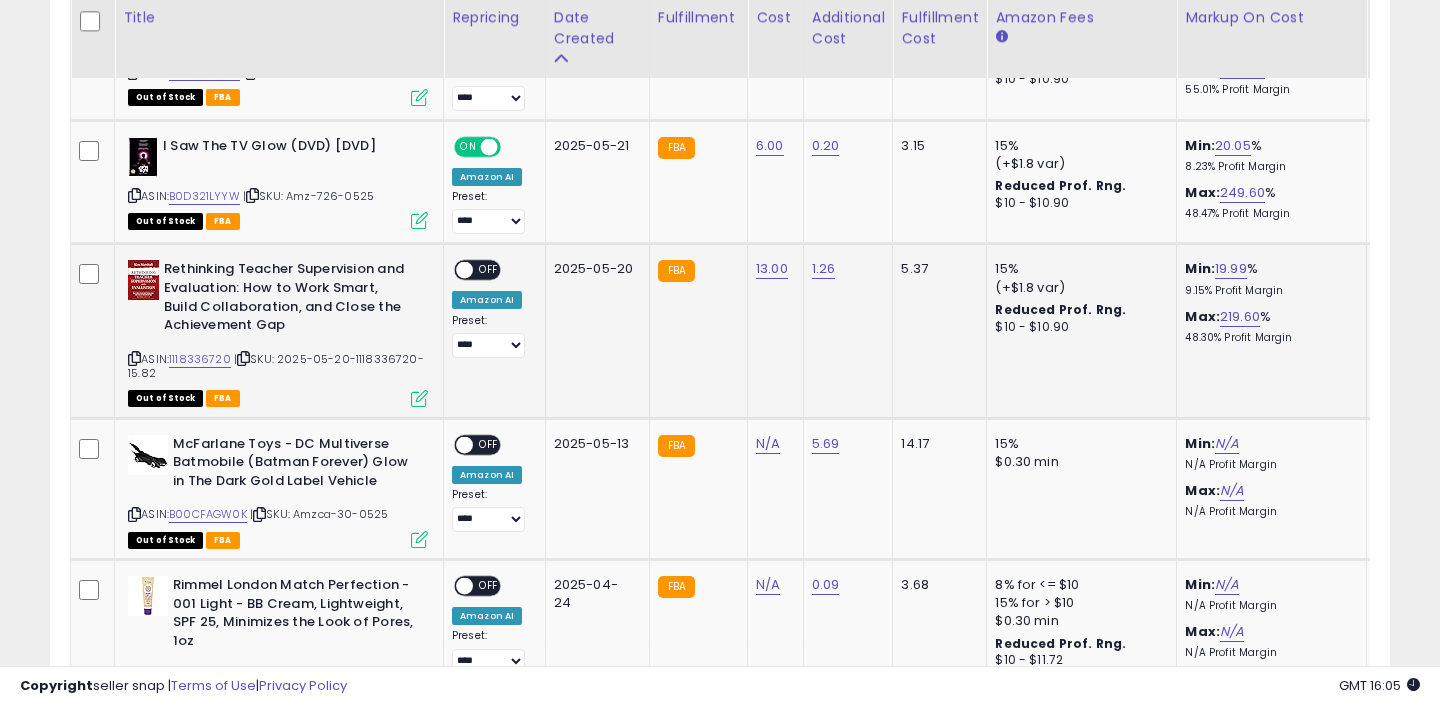 click on "OFF" at bounding box center (489, 270) 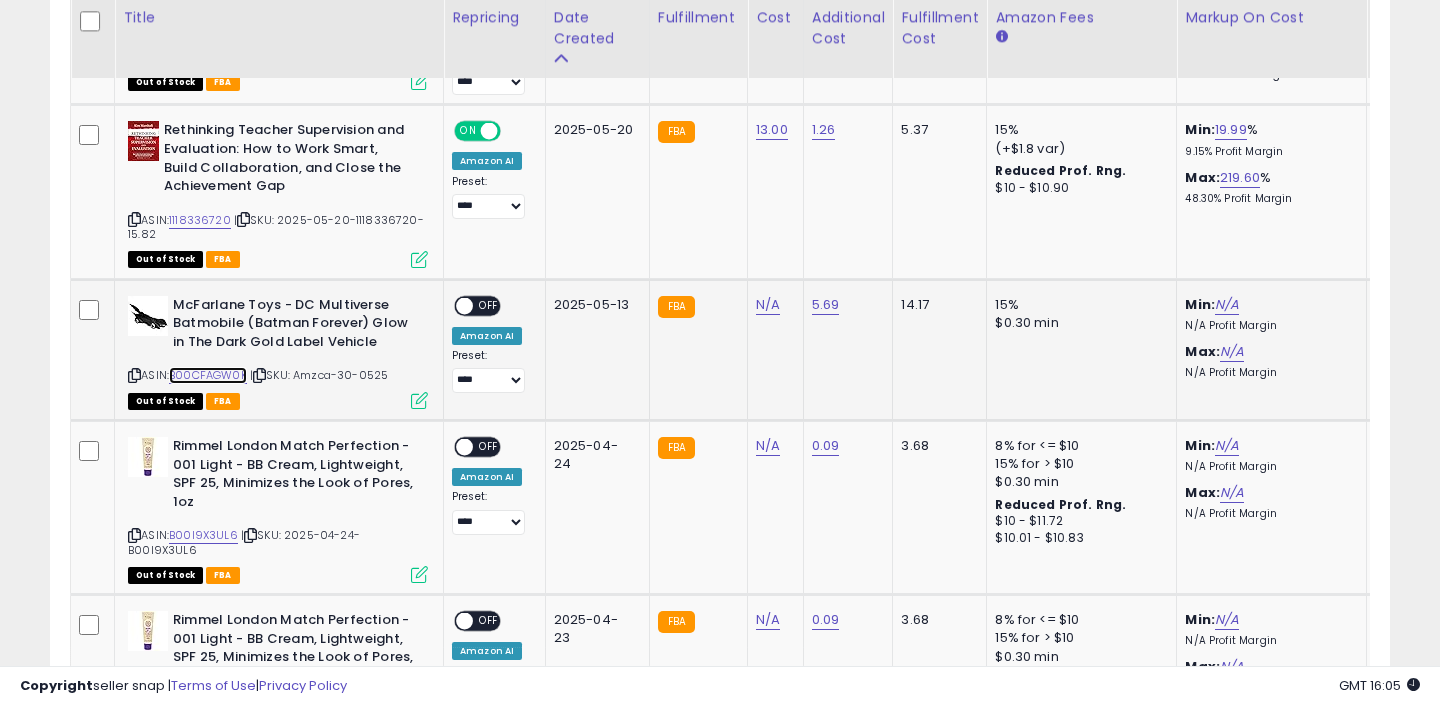 click on "B00CFAGW0K" at bounding box center [208, 375] 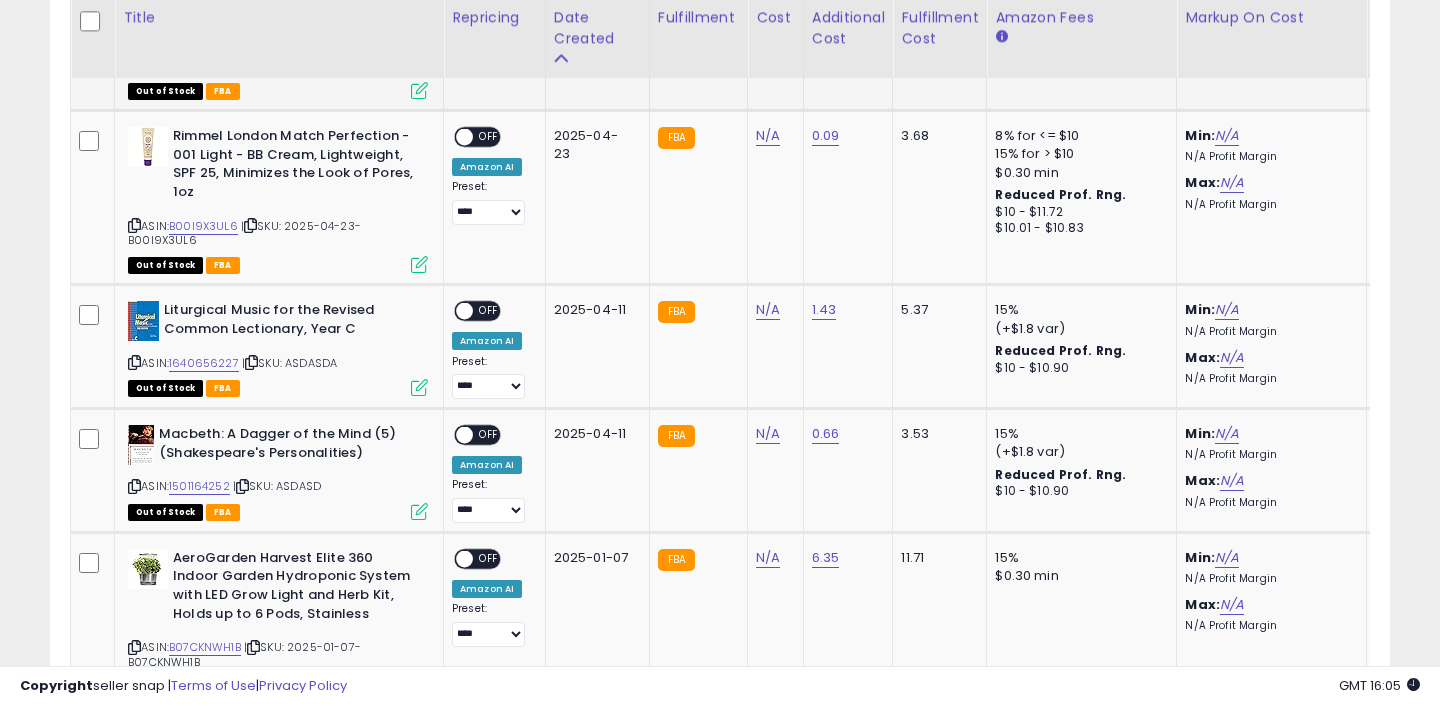 scroll, scrollTop: 2419, scrollLeft: 0, axis: vertical 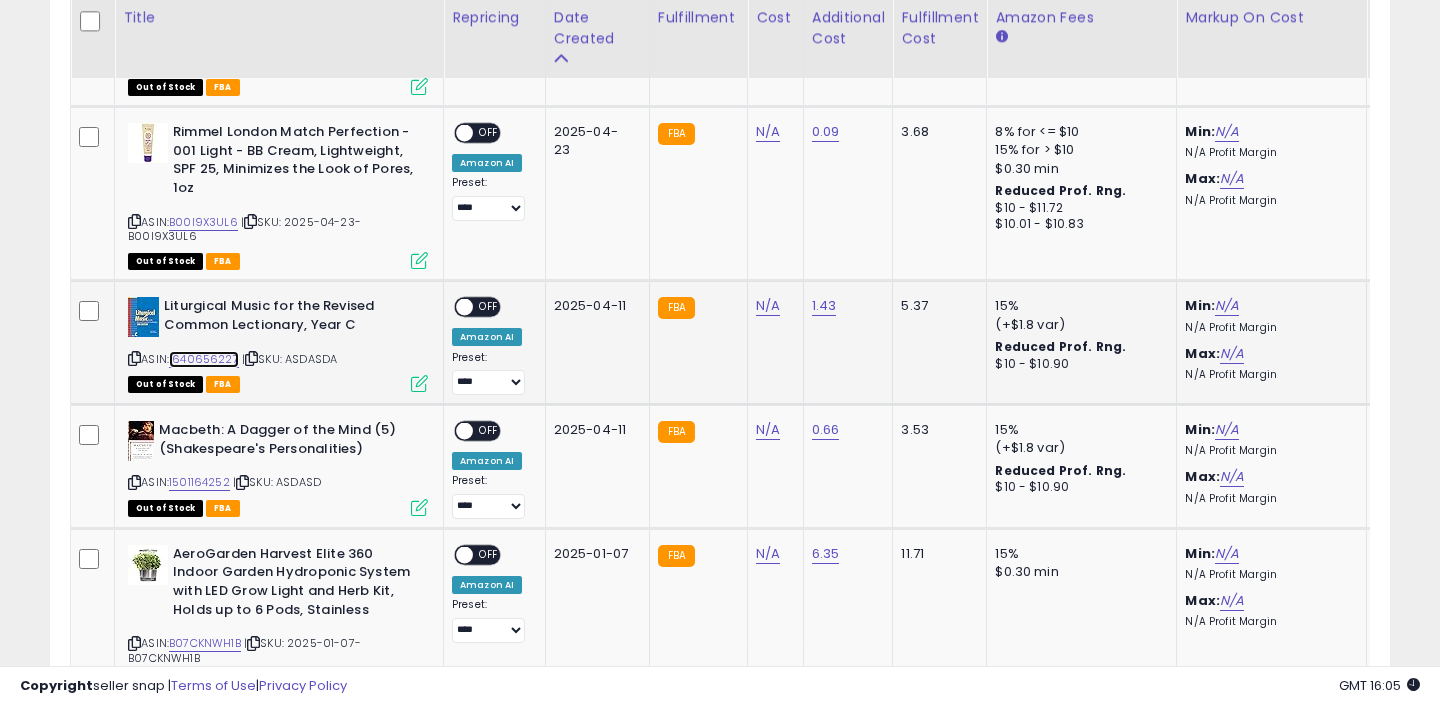 click on "1640656227" at bounding box center [204, 359] 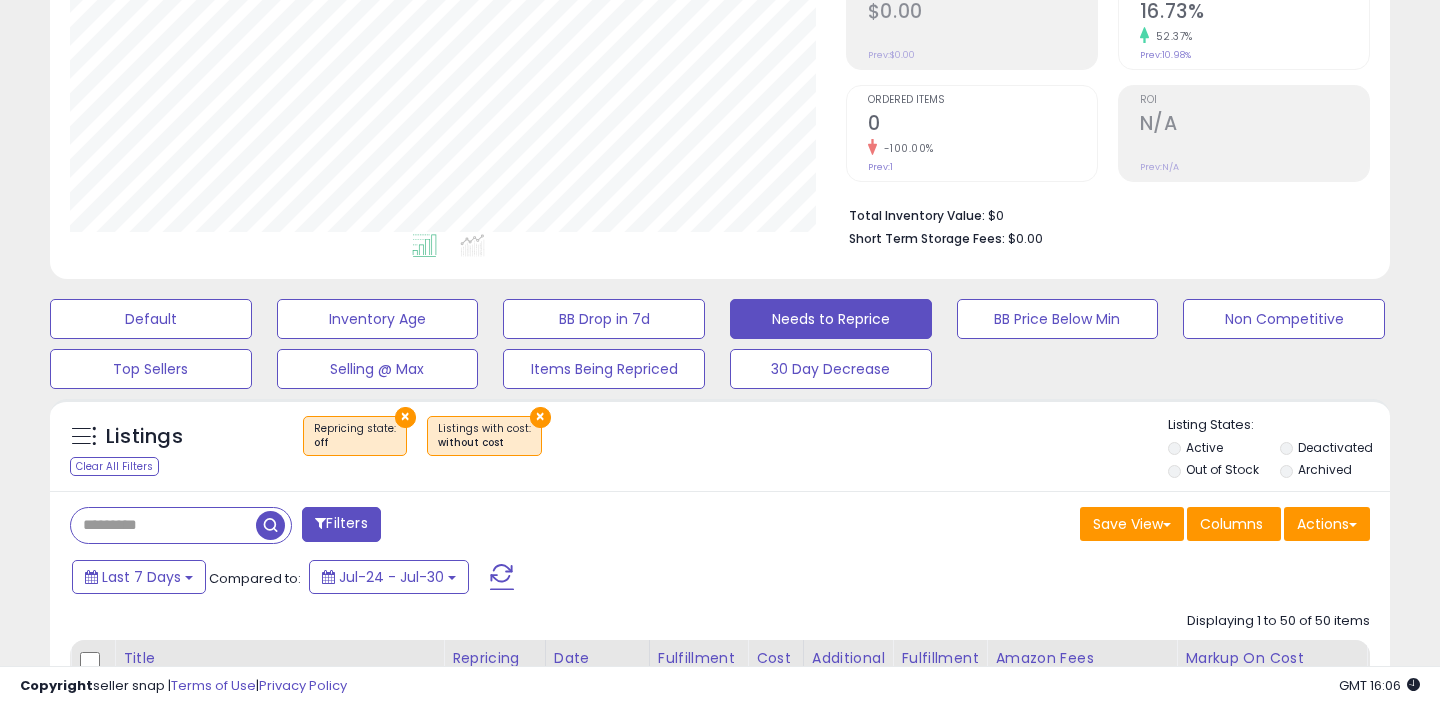 scroll, scrollTop: 0, scrollLeft: 0, axis: both 